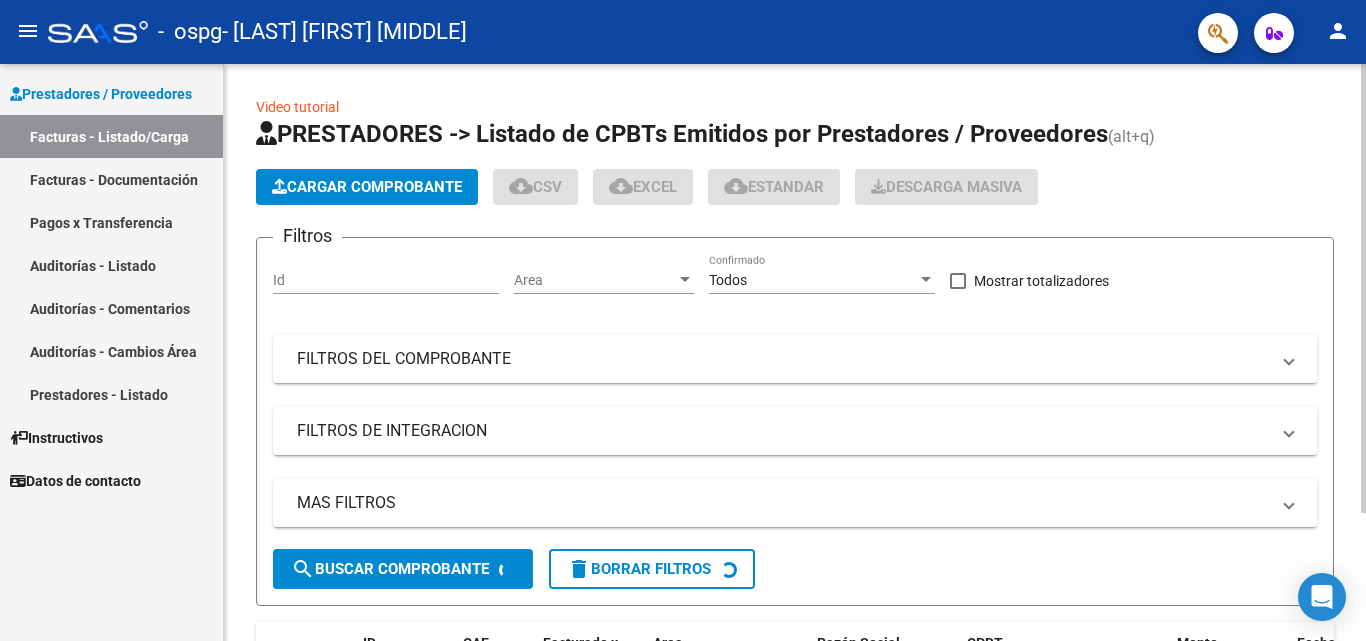 scroll, scrollTop: 0, scrollLeft: 0, axis: both 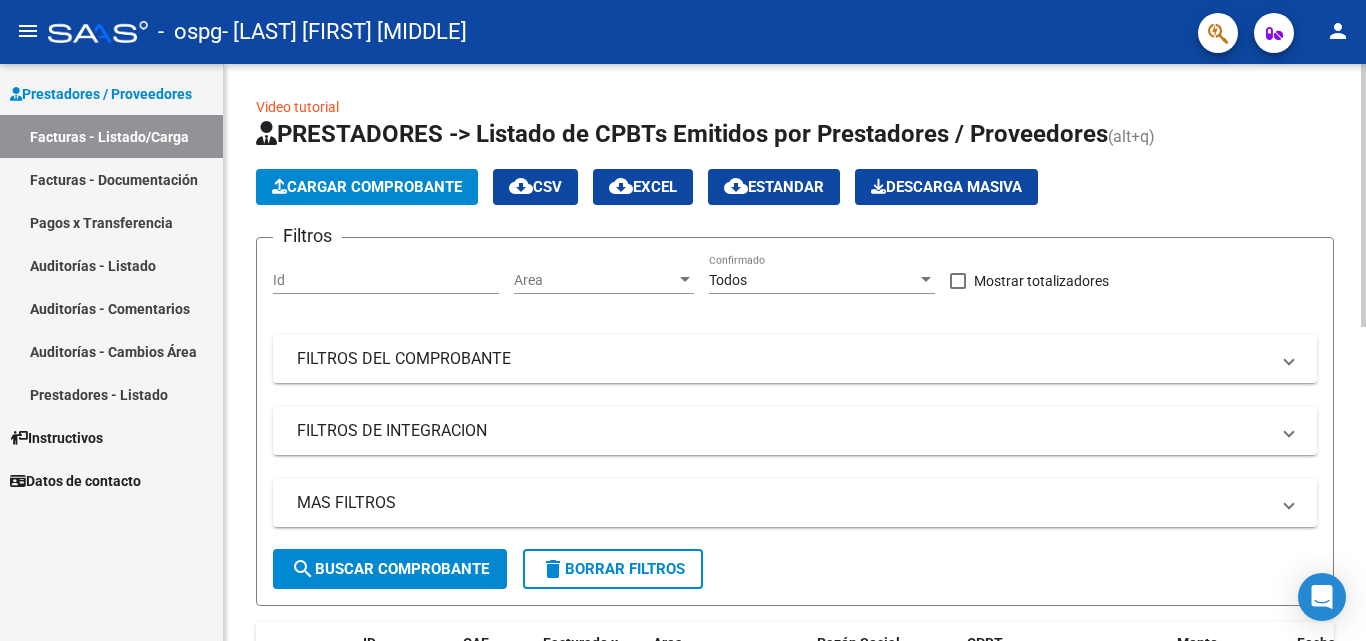 click on "Cargar Comprobante" 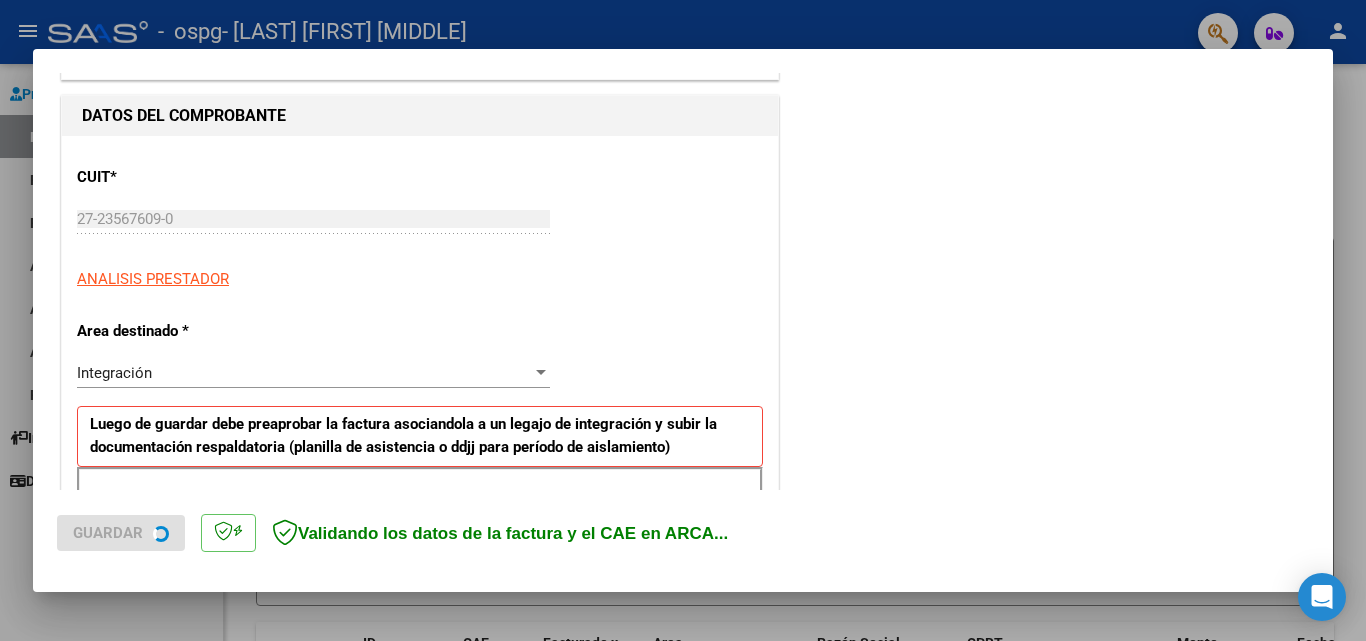 scroll, scrollTop: 200, scrollLeft: 0, axis: vertical 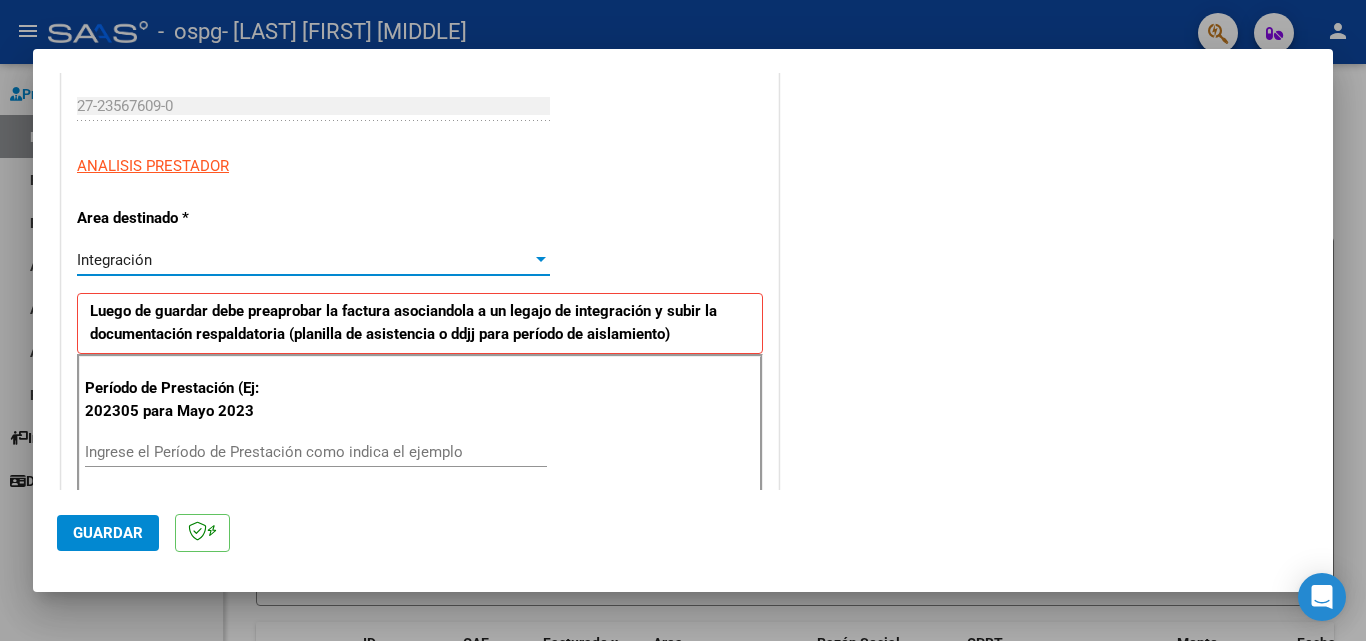 click on "Integración" at bounding box center [304, 260] 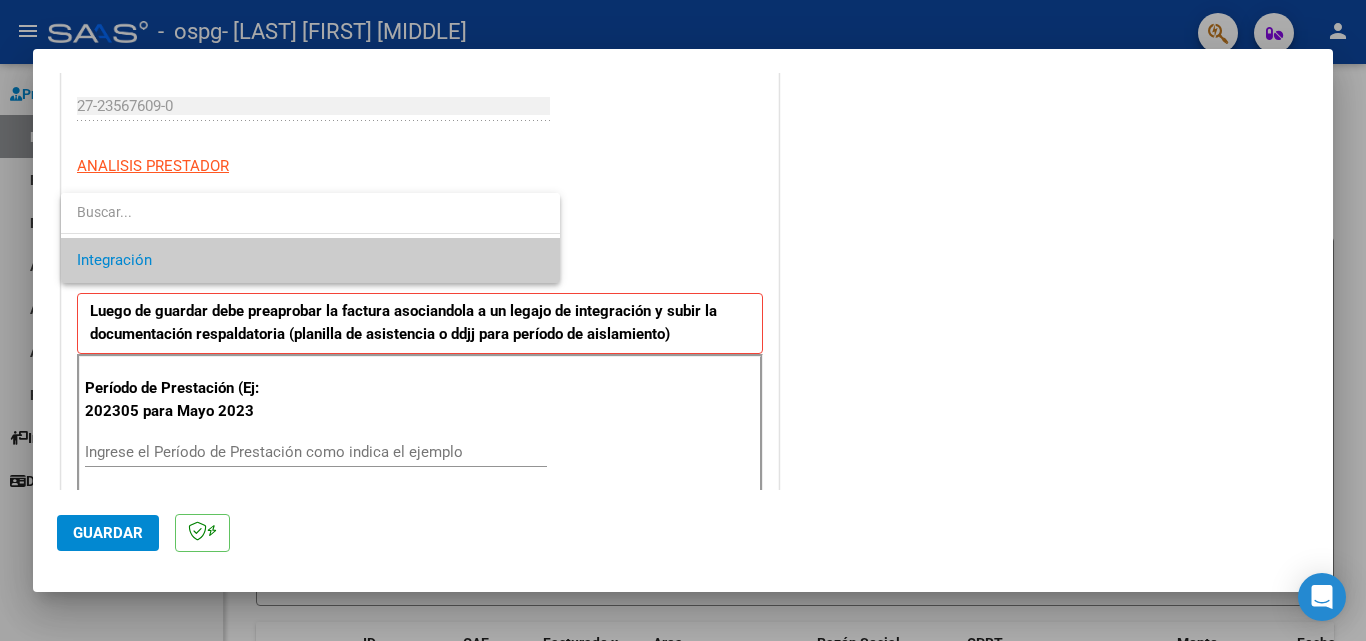 click at bounding box center (683, 320) 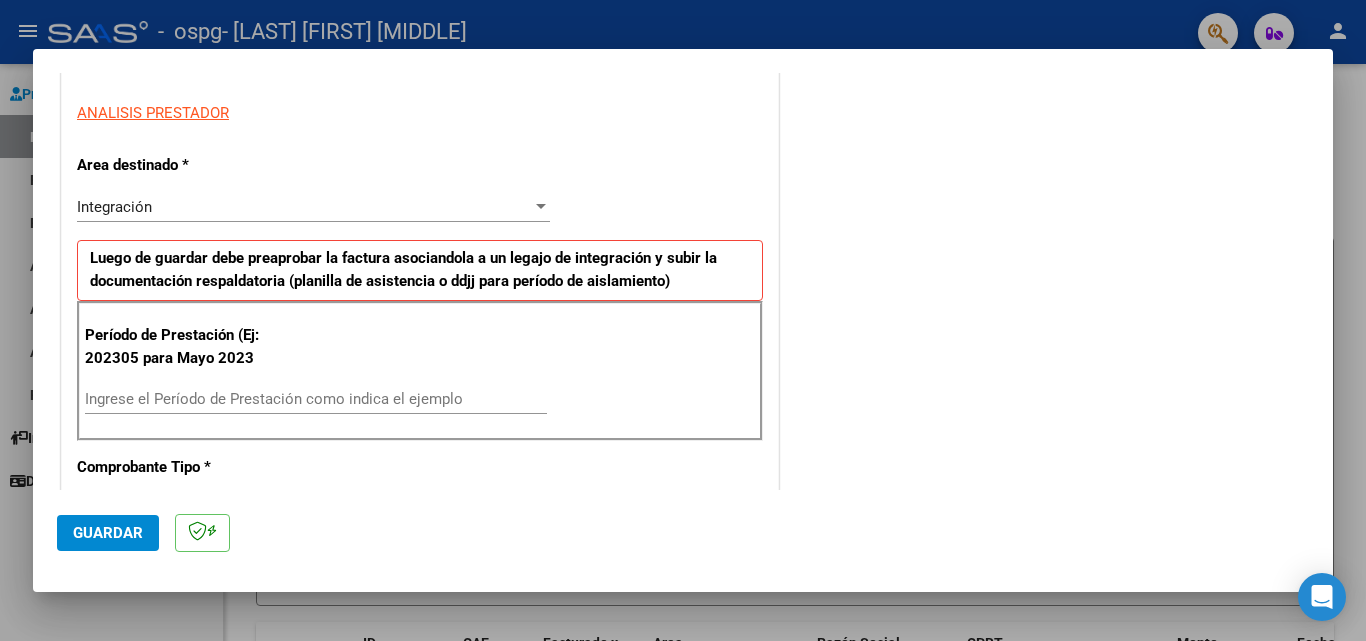 scroll, scrollTop: 500, scrollLeft: 0, axis: vertical 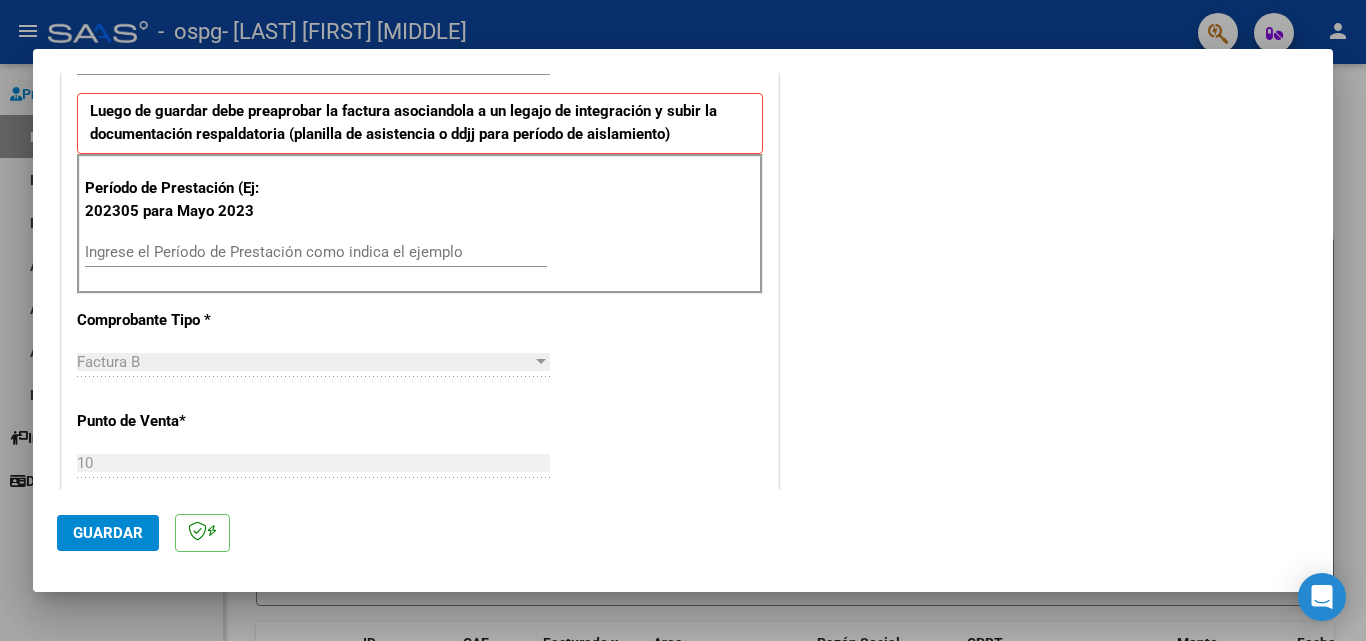 click on "Ingrese el Período de Prestación como indica el ejemplo" at bounding box center (316, 252) 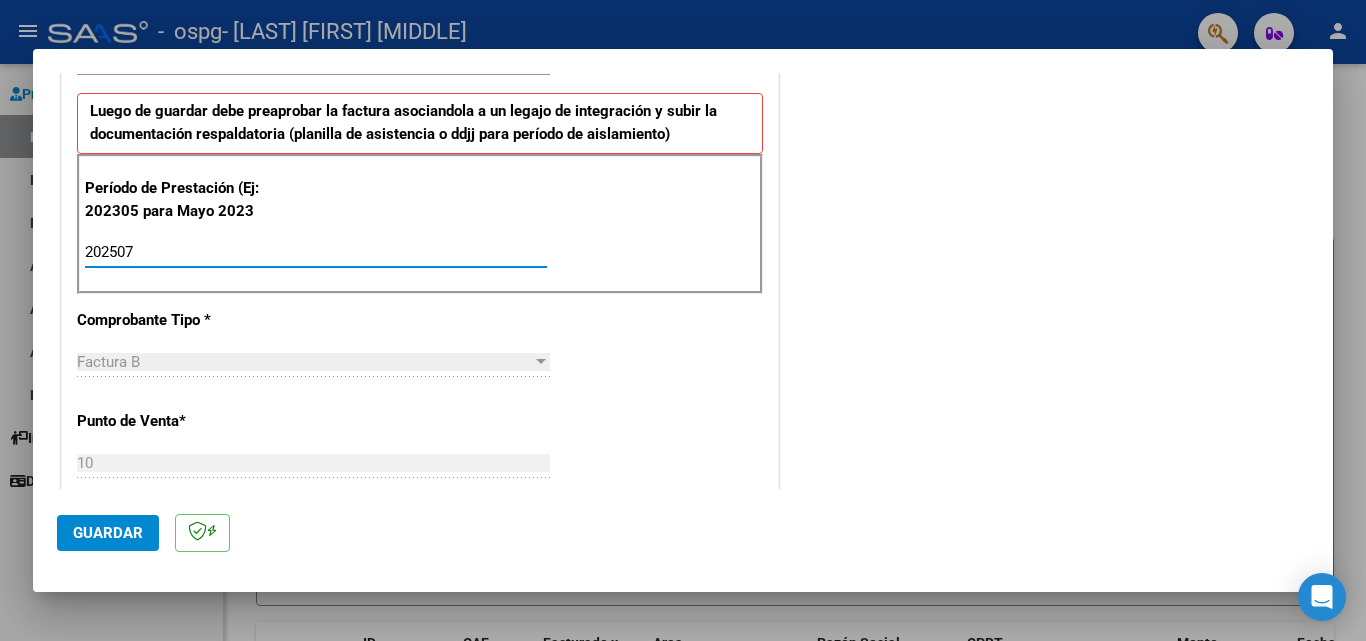 type on "202507" 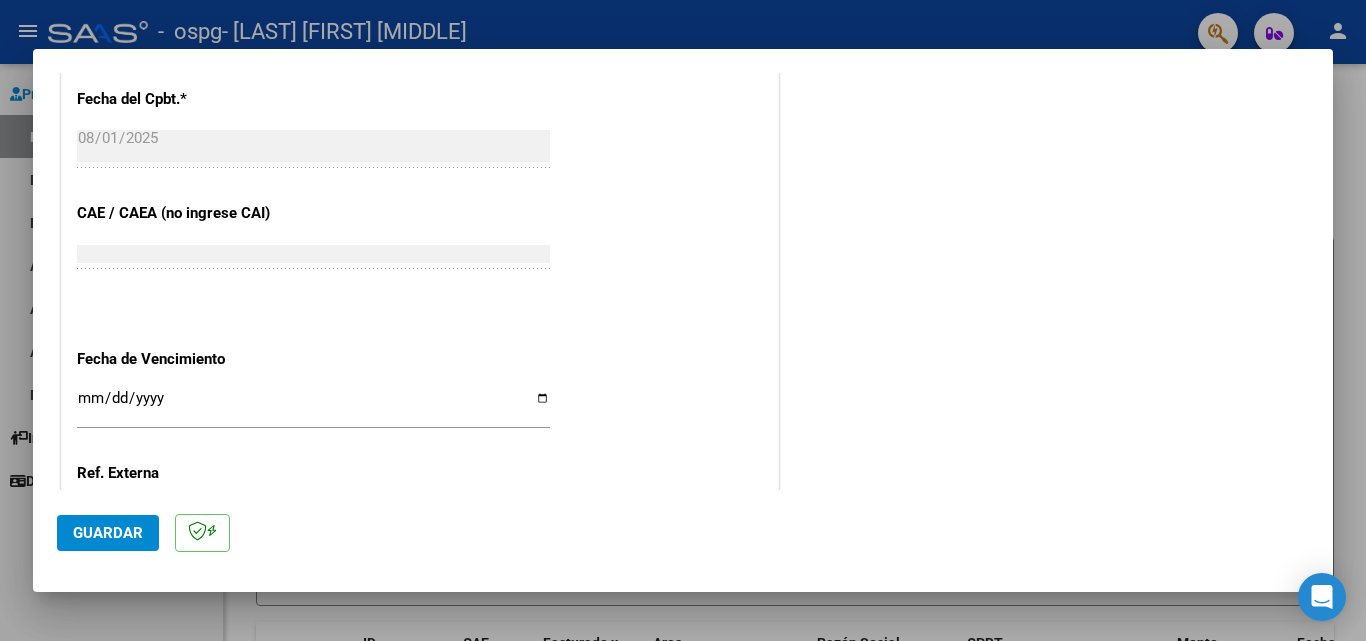 scroll, scrollTop: 1200, scrollLeft: 0, axis: vertical 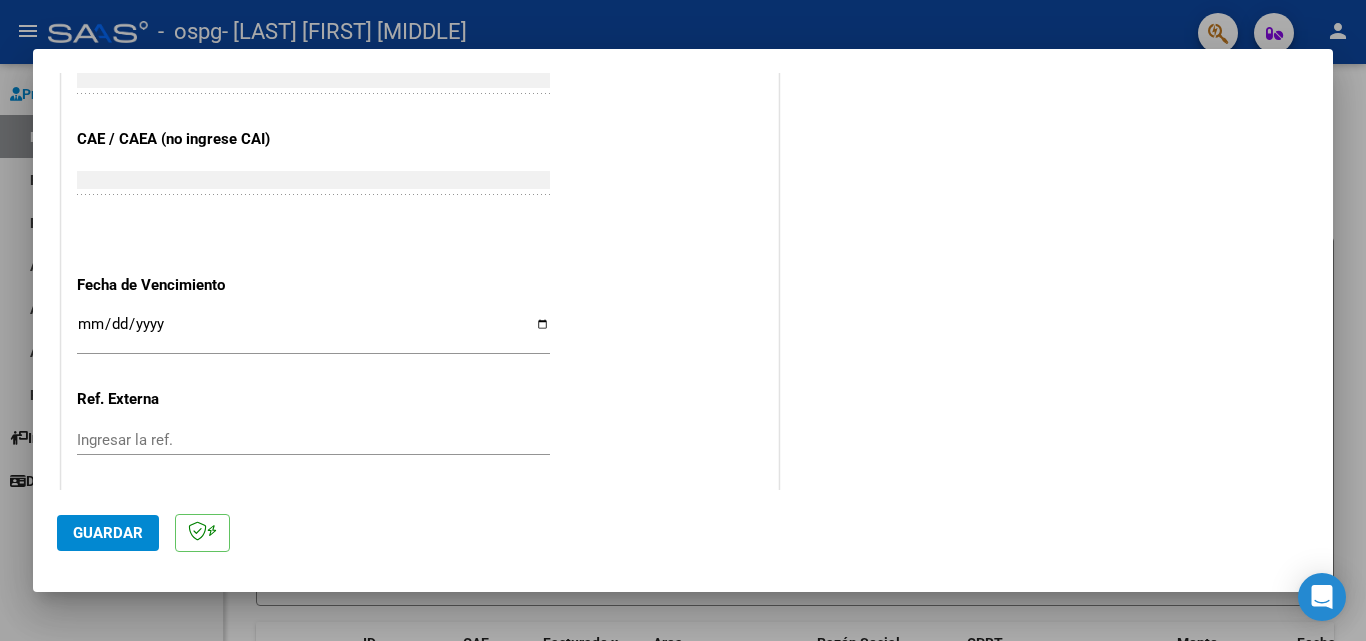 click on "Ingresar la fecha" at bounding box center [313, 332] 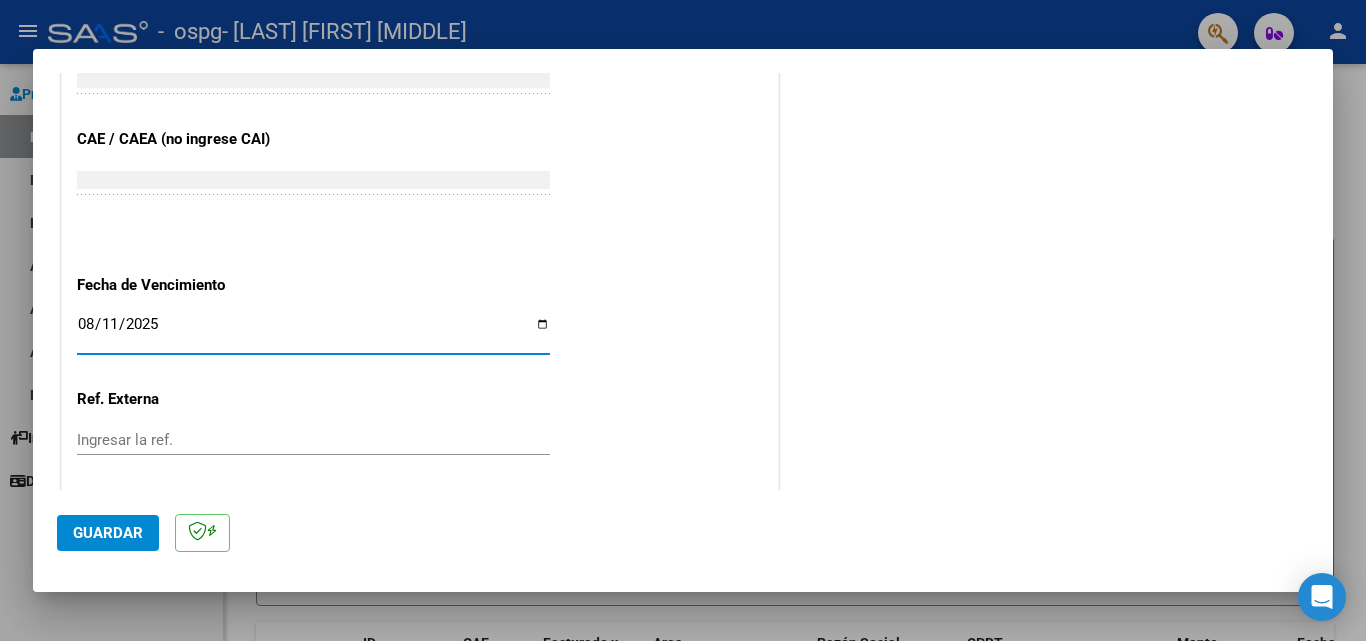 type on "2025-08-11" 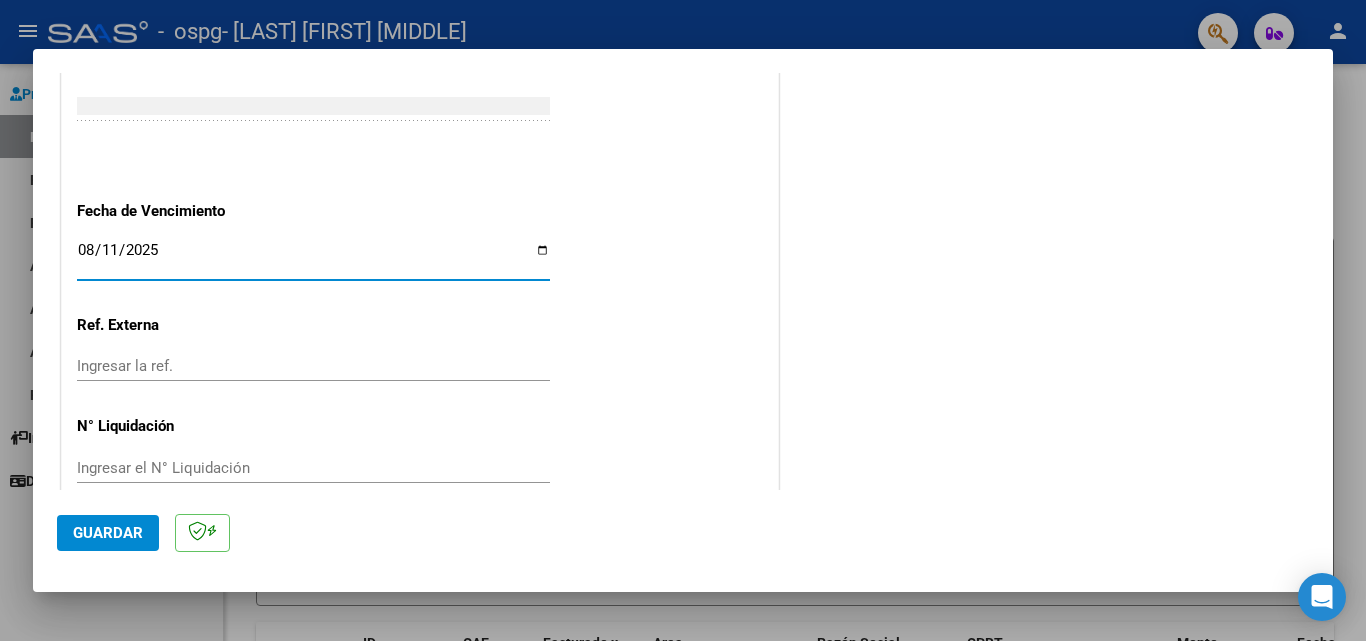 scroll, scrollTop: 1305, scrollLeft: 0, axis: vertical 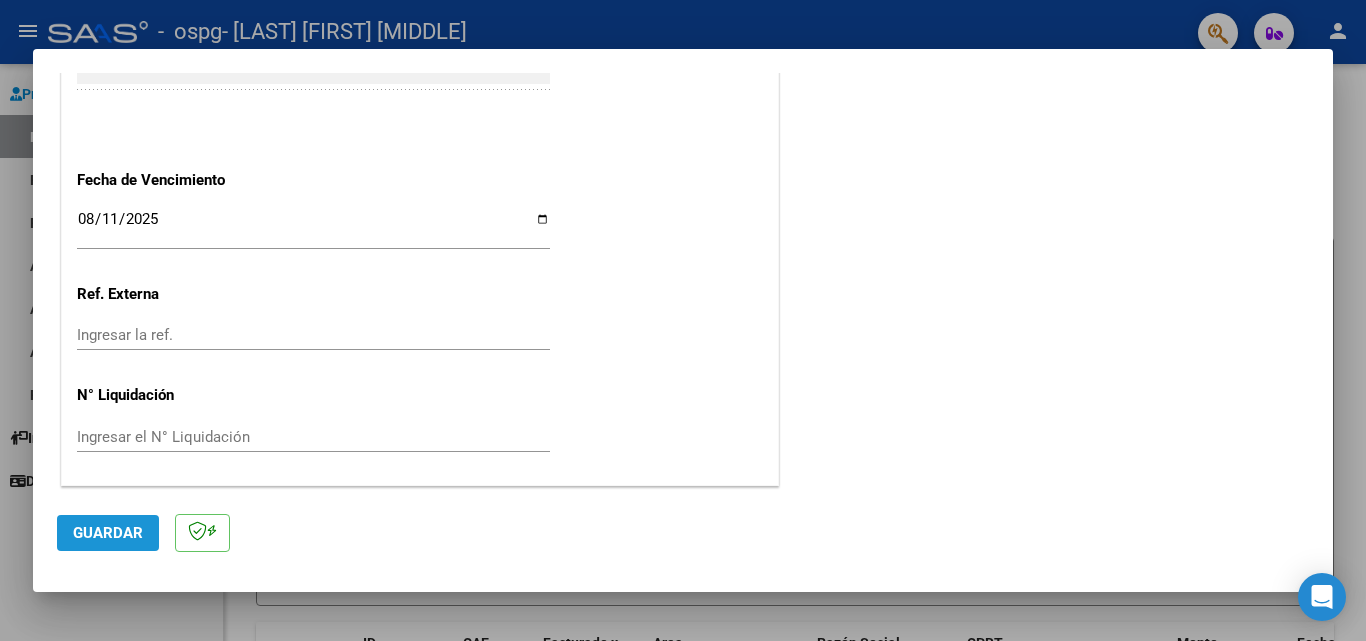 click on "Guardar" 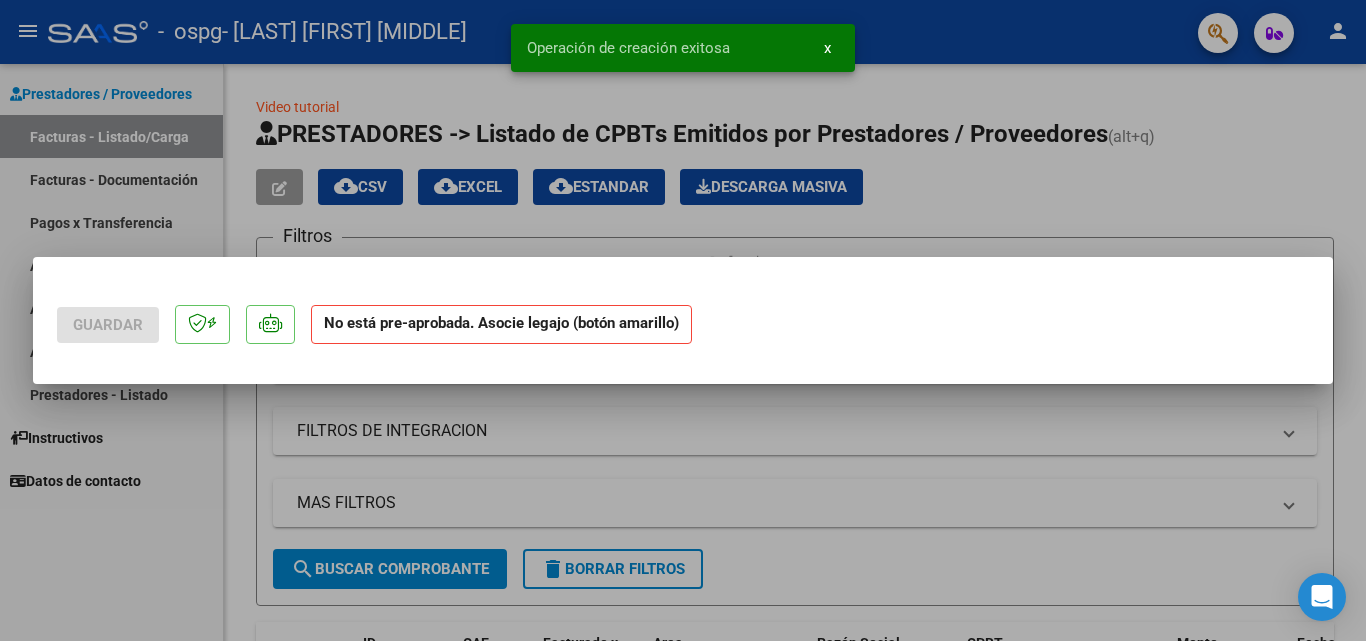 scroll, scrollTop: 0, scrollLeft: 0, axis: both 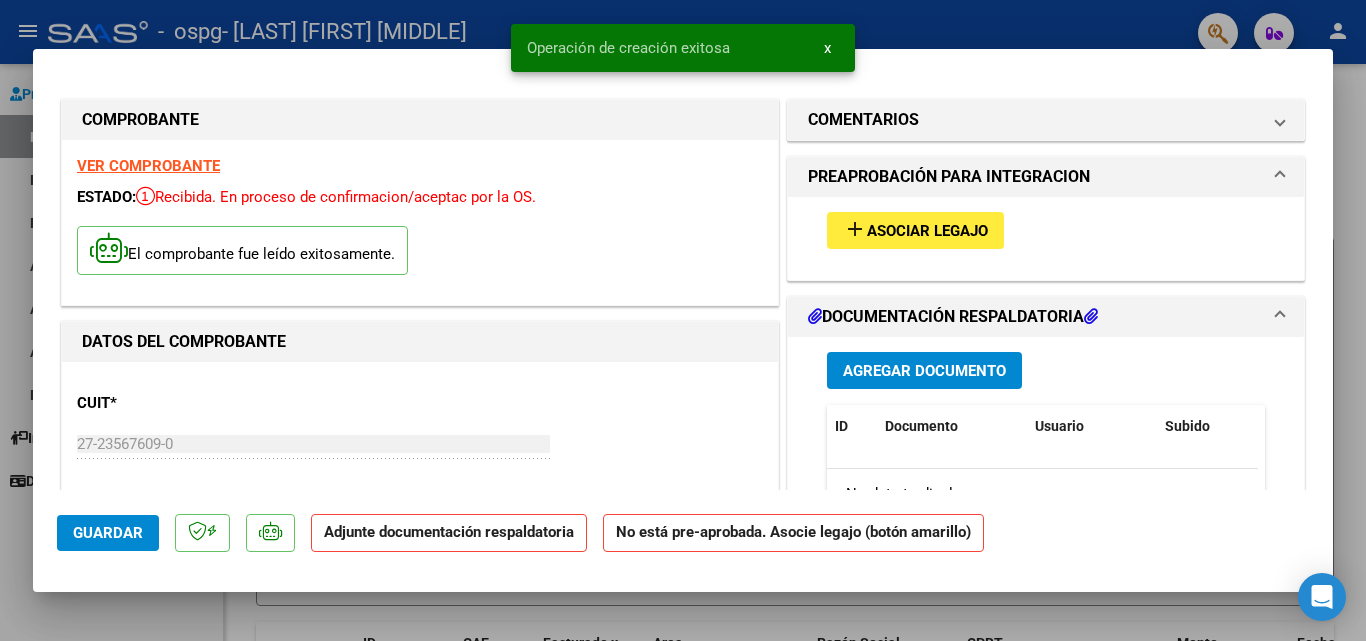 click on "Asociar Legajo" at bounding box center [927, 231] 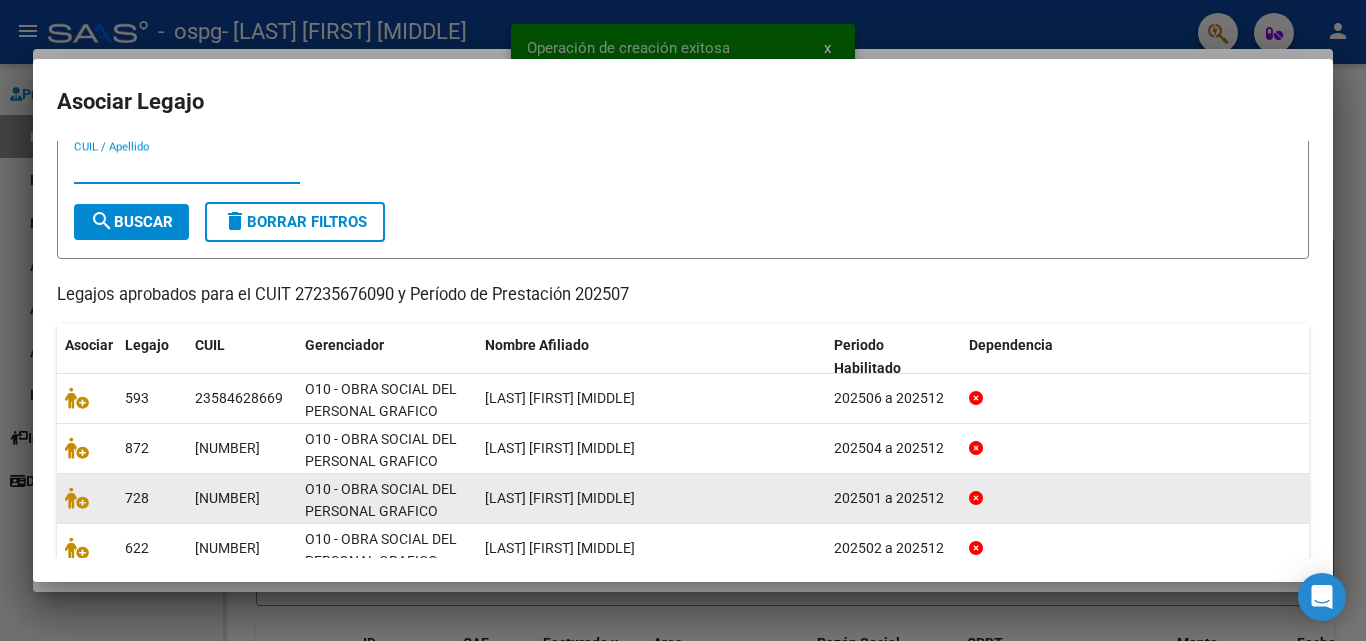 scroll, scrollTop: 100, scrollLeft: 0, axis: vertical 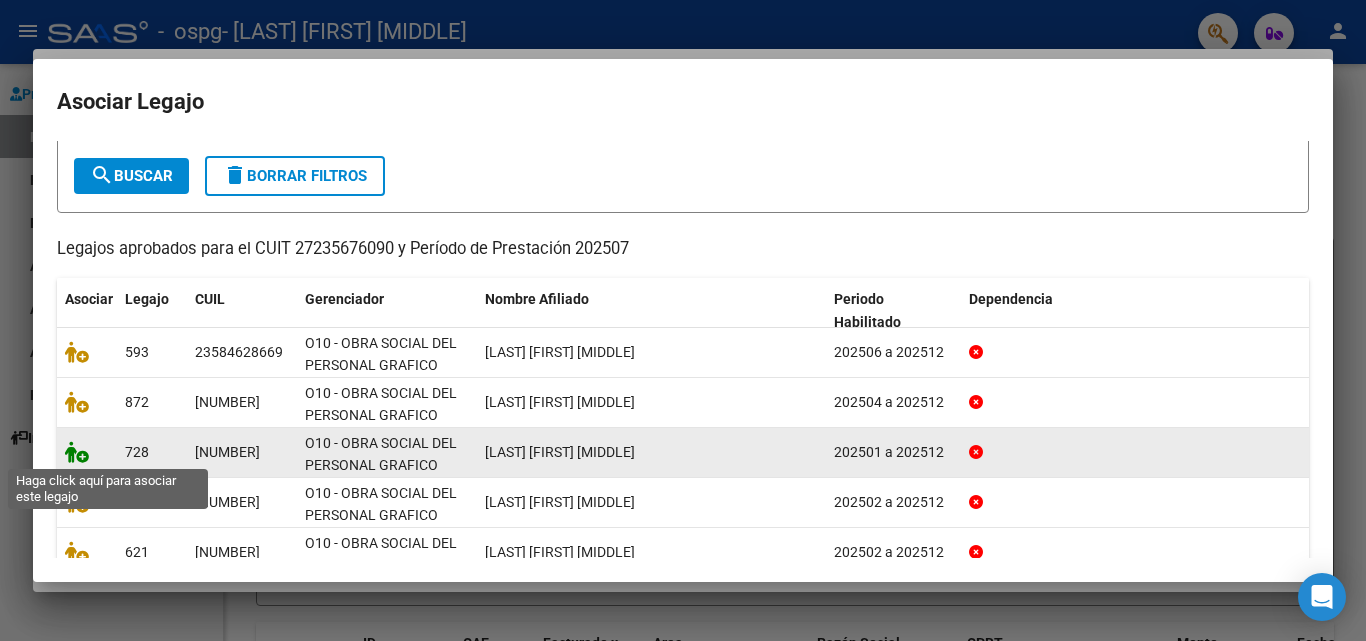 click 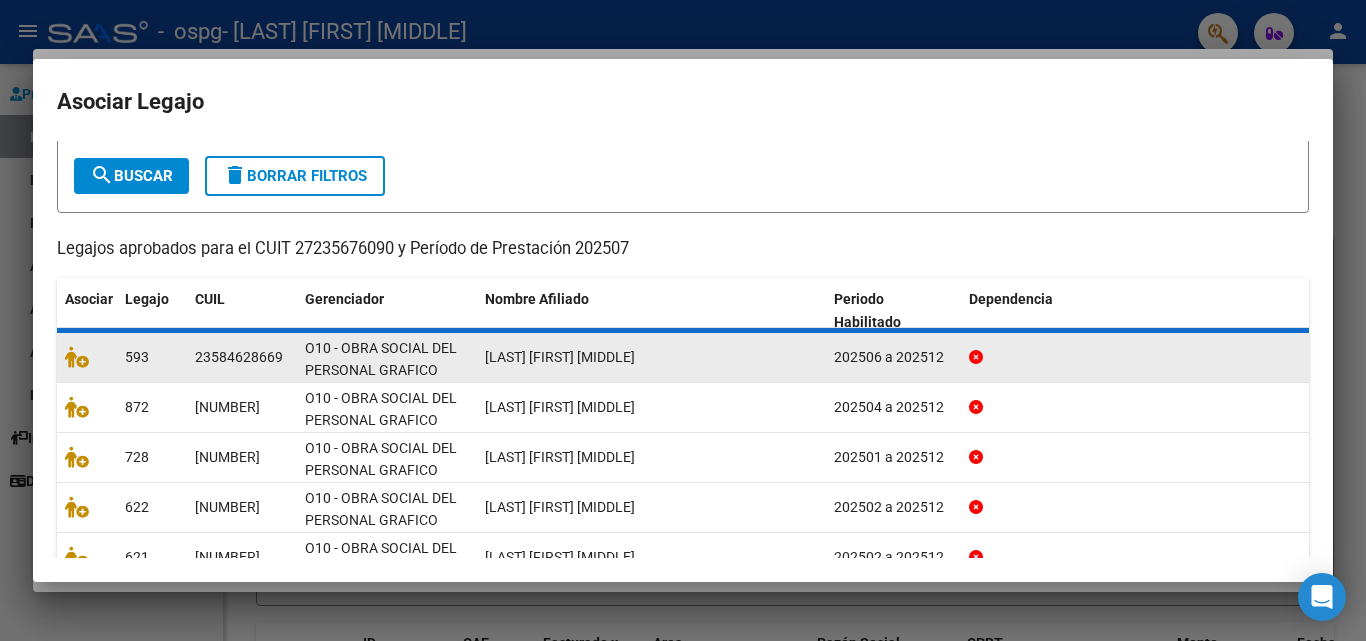 scroll, scrollTop: 0, scrollLeft: 0, axis: both 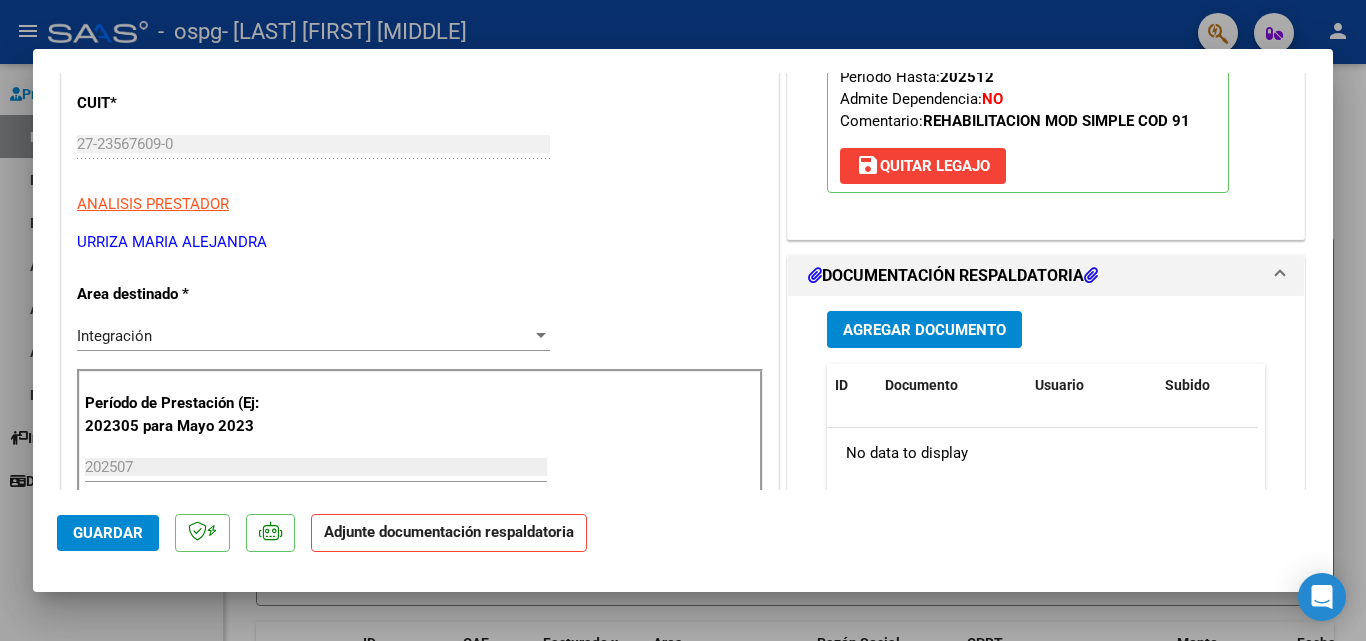 click on "Agregar Documento" at bounding box center (924, 330) 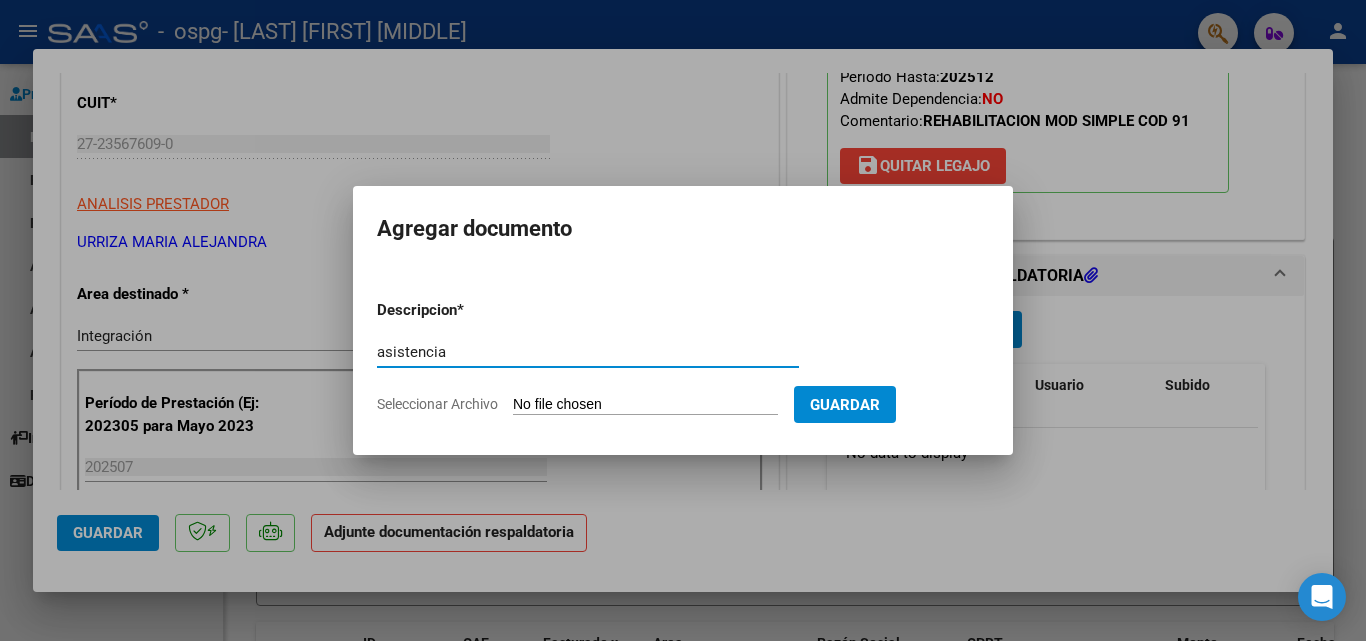 type on "asistencia" 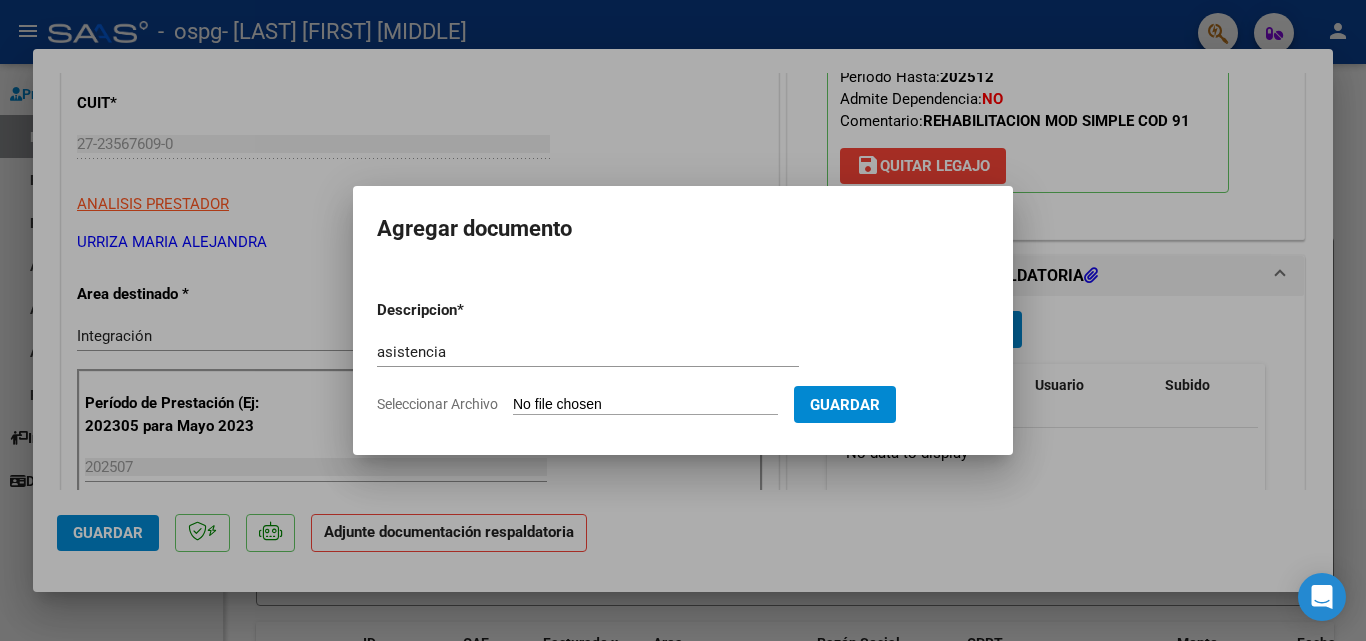 click on "Seleccionar Archivo" at bounding box center [645, 405] 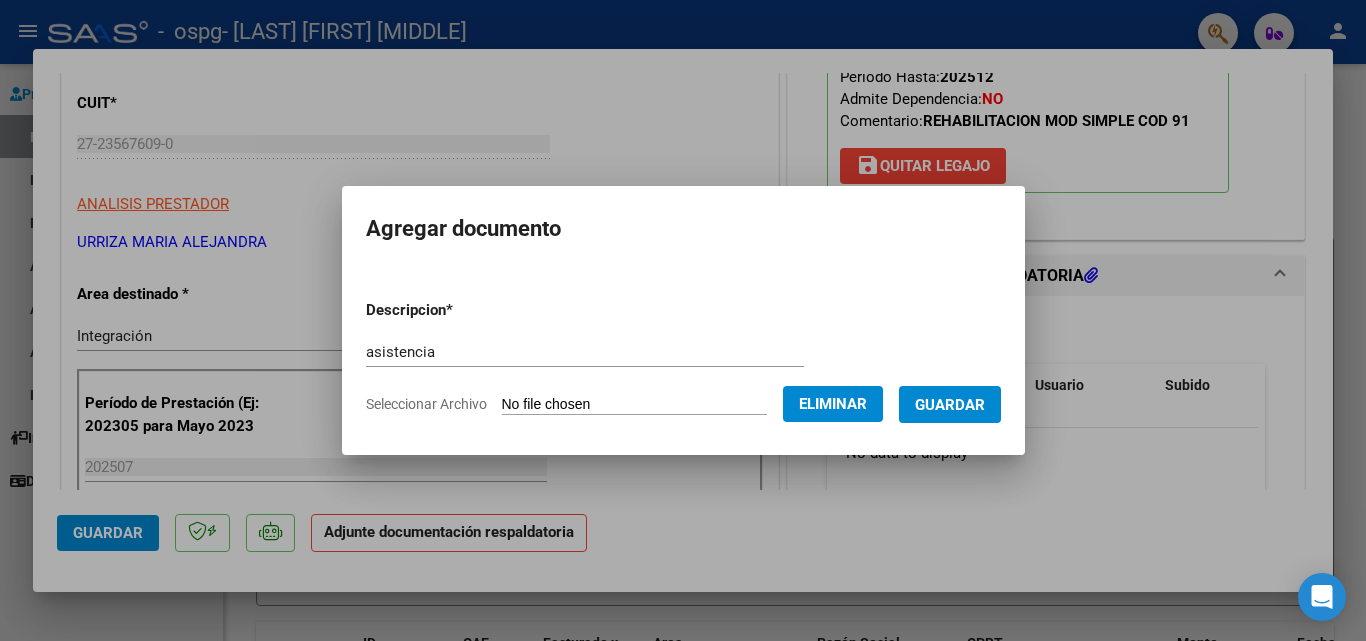 click on "Guardar" at bounding box center (950, 405) 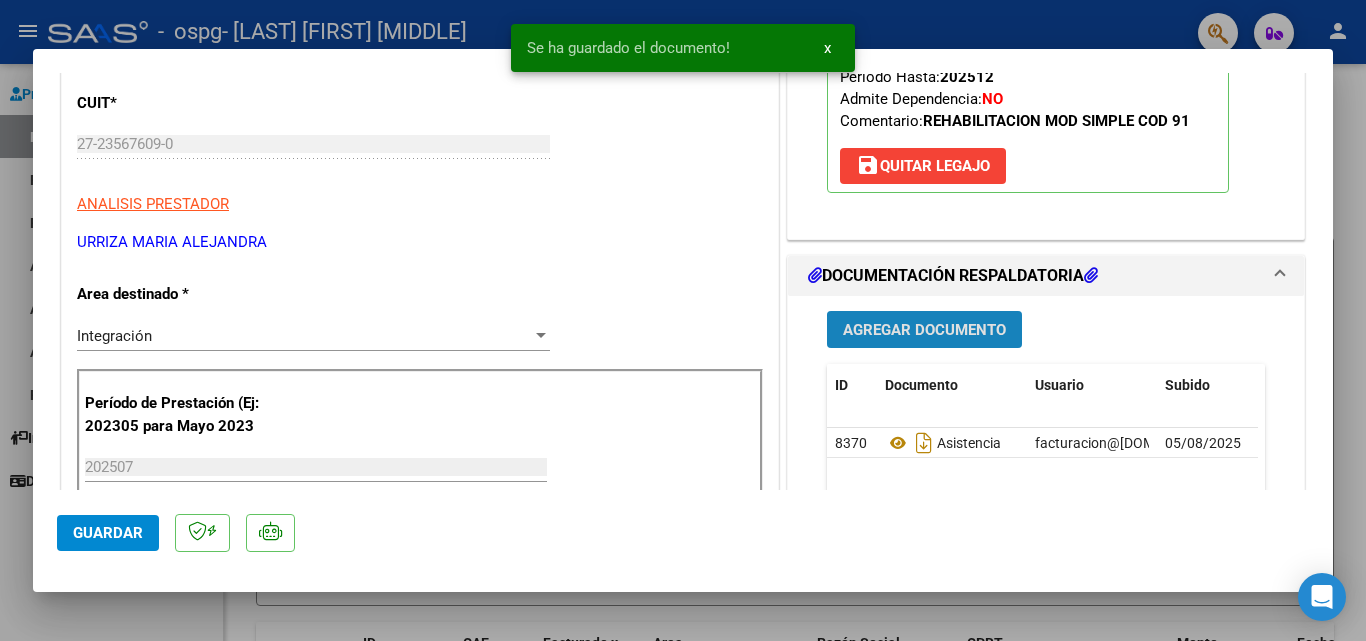 click on "Agregar Documento" at bounding box center (924, 330) 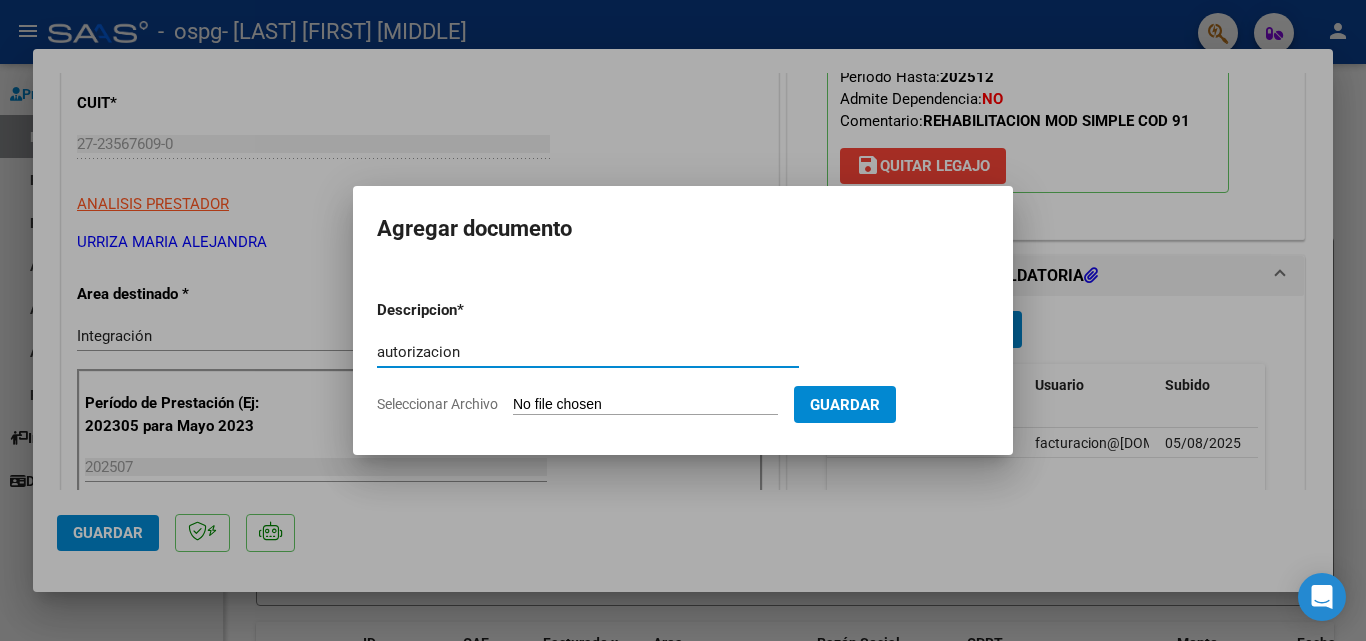 type on "autorizacion" 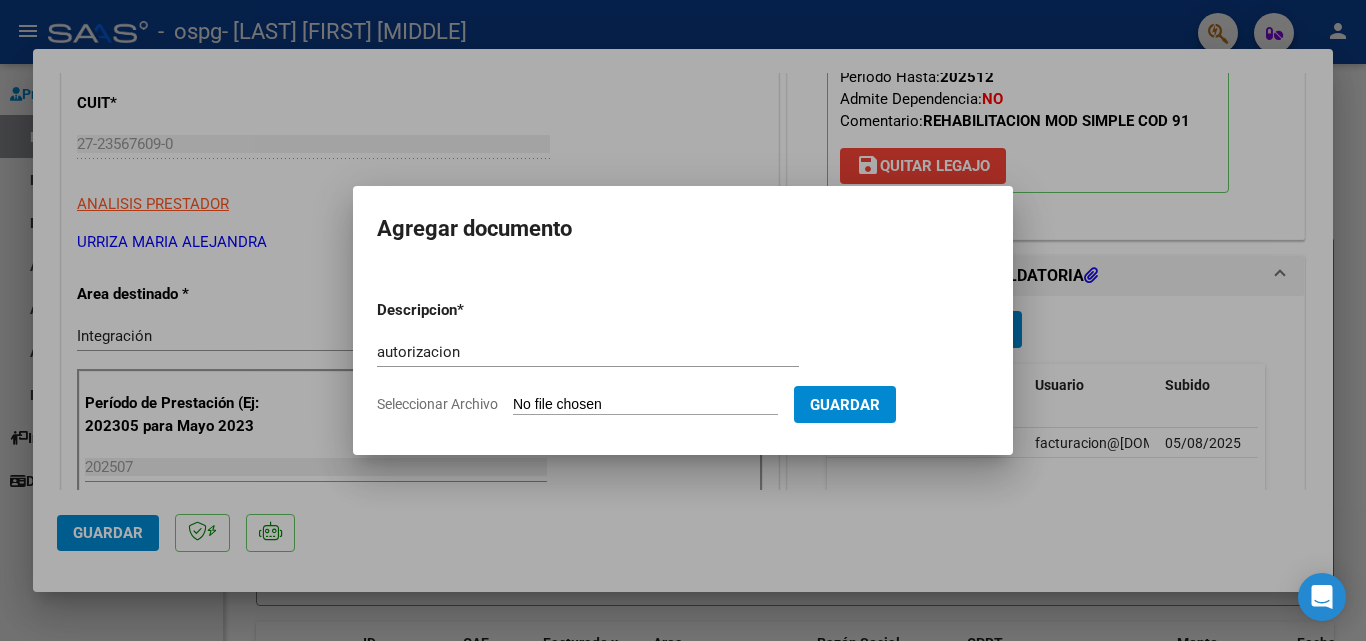 type on "C:\fakepath\[LAST] [FIRST].pdf" 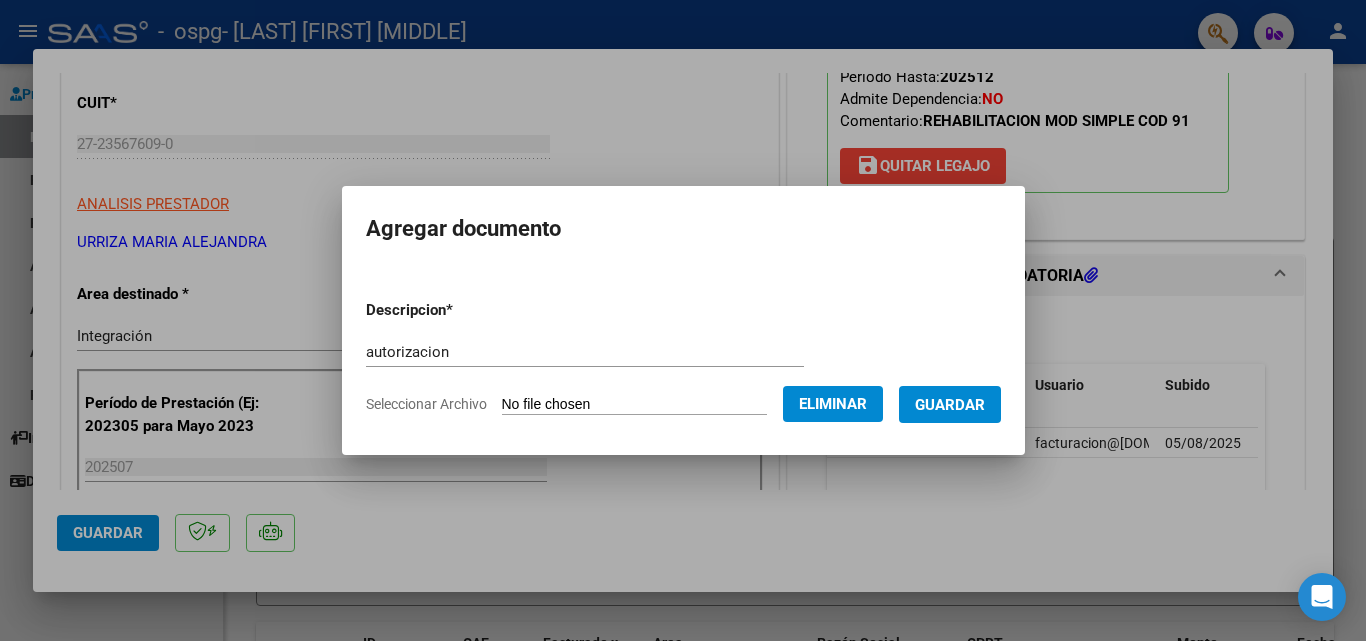 click on "Guardar" at bounding box center [950, 404] 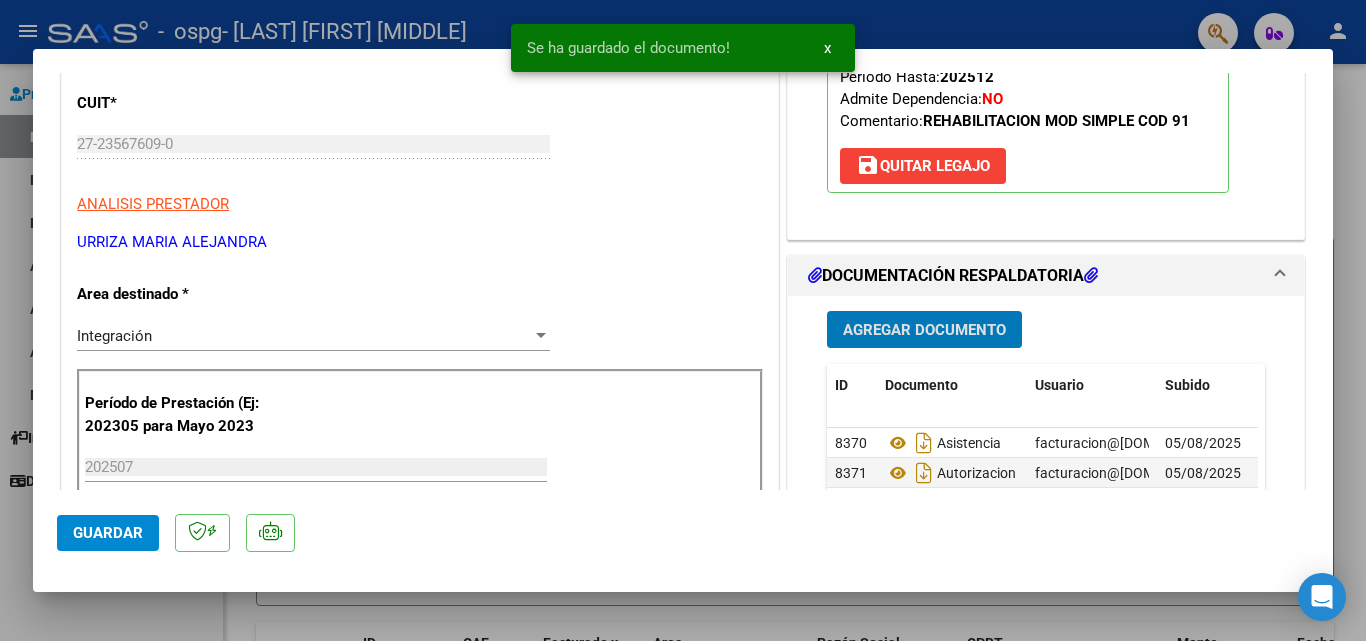 click on "Guardar" 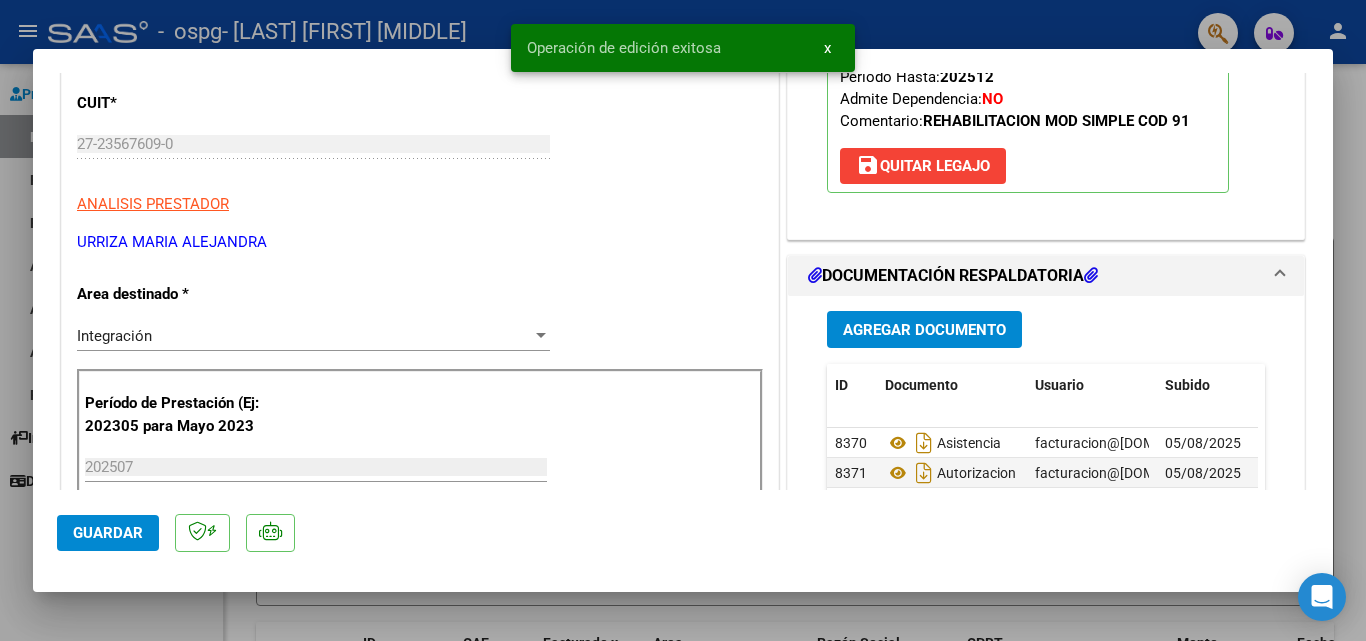 click at bounding box center (683, 320) 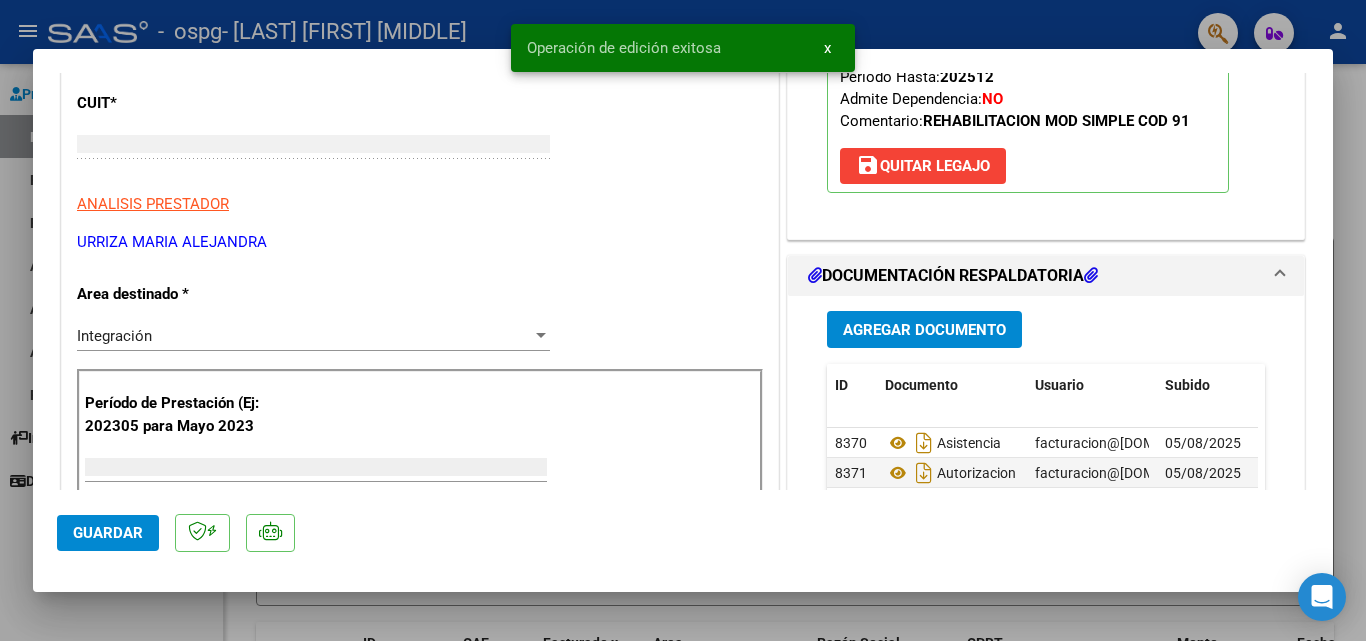 scroll, scrollTop: 239, scrollLeft: 0, axis: vertical 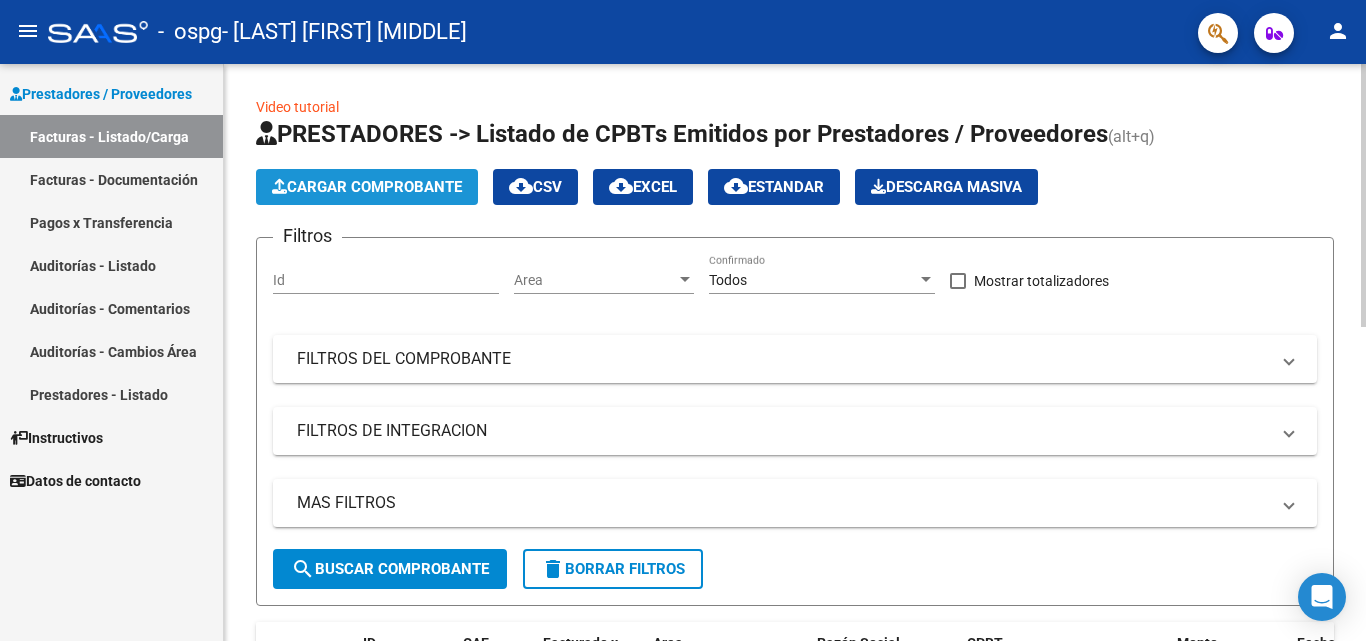 click on "Cargar Comprobante" 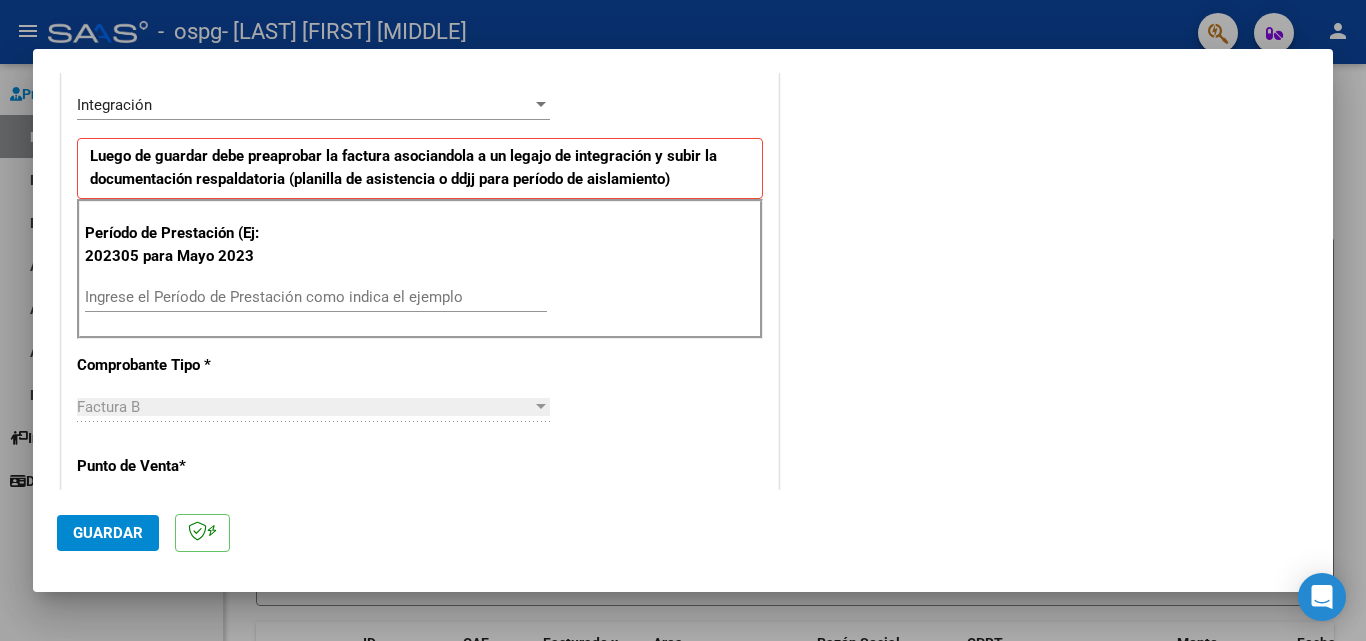 scroll, scrollTop: 500, scrollLeft: 0, axis: vertical 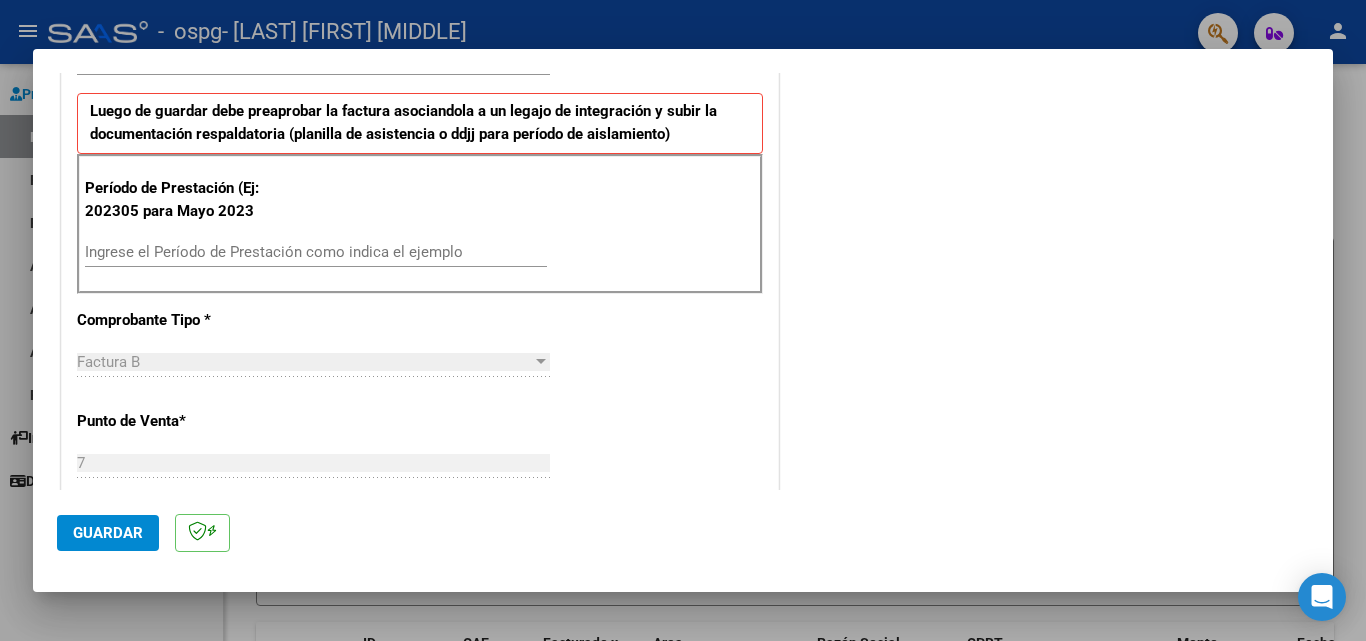 click on "Ingrese el Período de Prestación como indica el ejemplo" at bounding box center [316, 252] 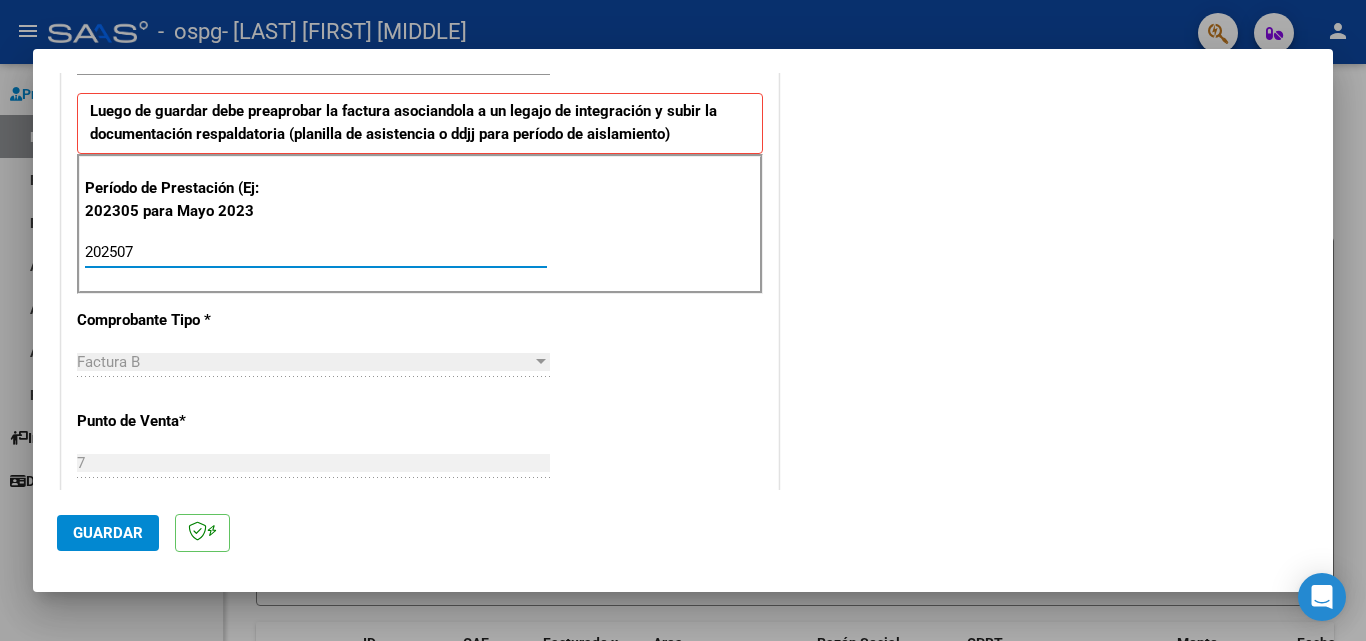 type on "202507" 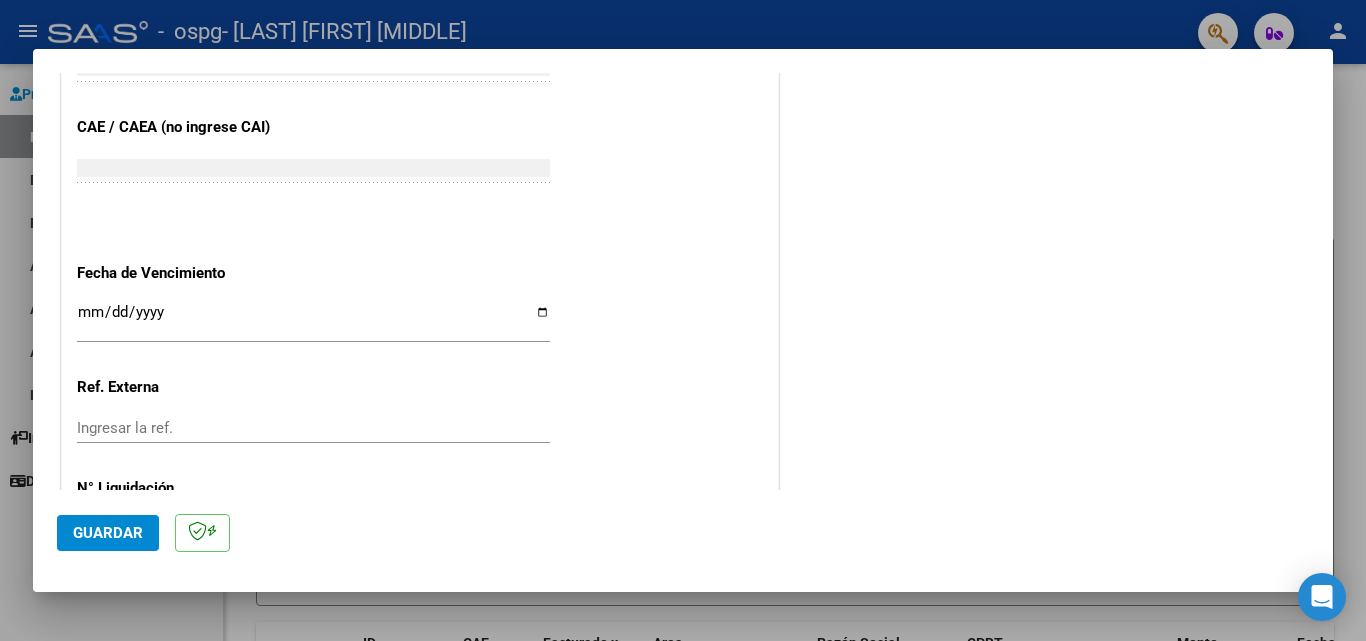 scroll, scrollTop: 1300, scrollLeft: 0, axis: vertical 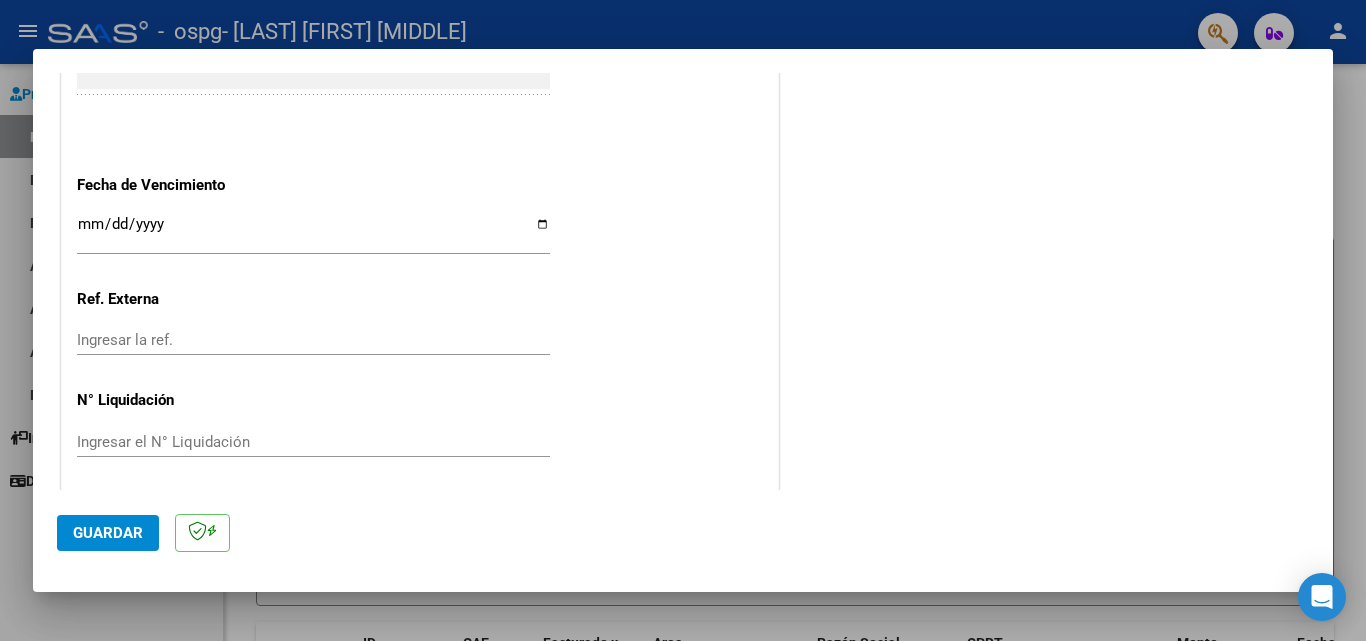 click on "Ingresar la fecha" at bounding box center (313, 232) 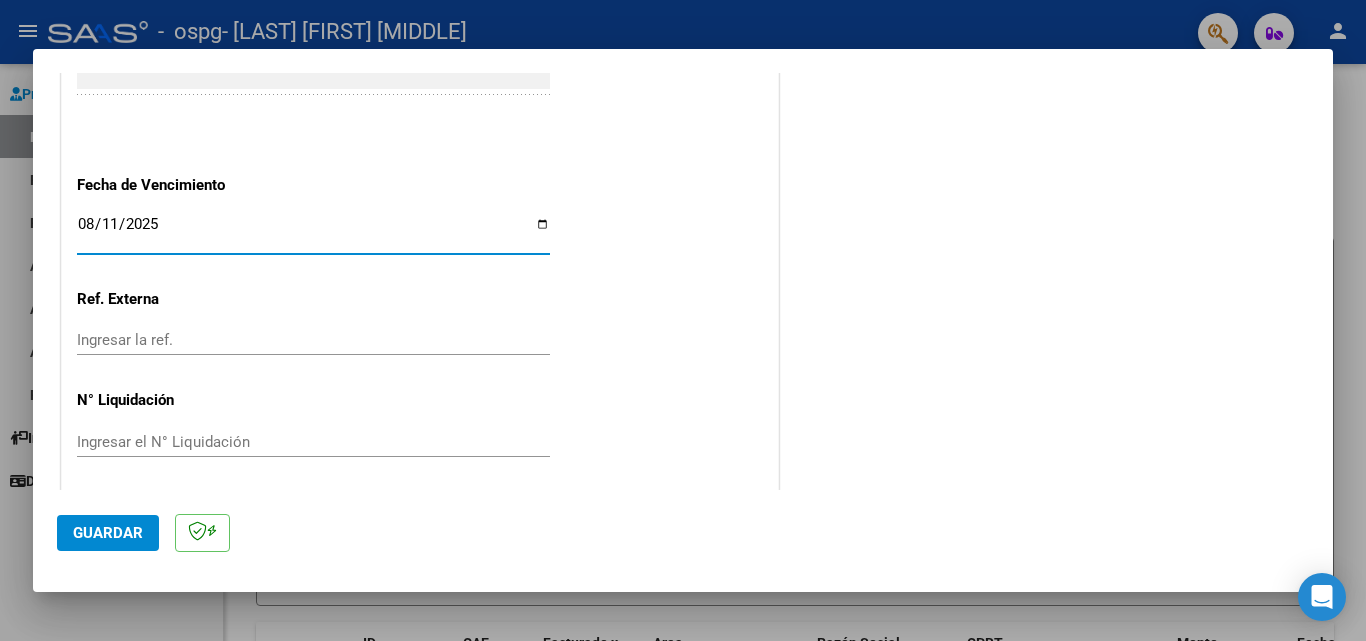 type on "2025-08-11" 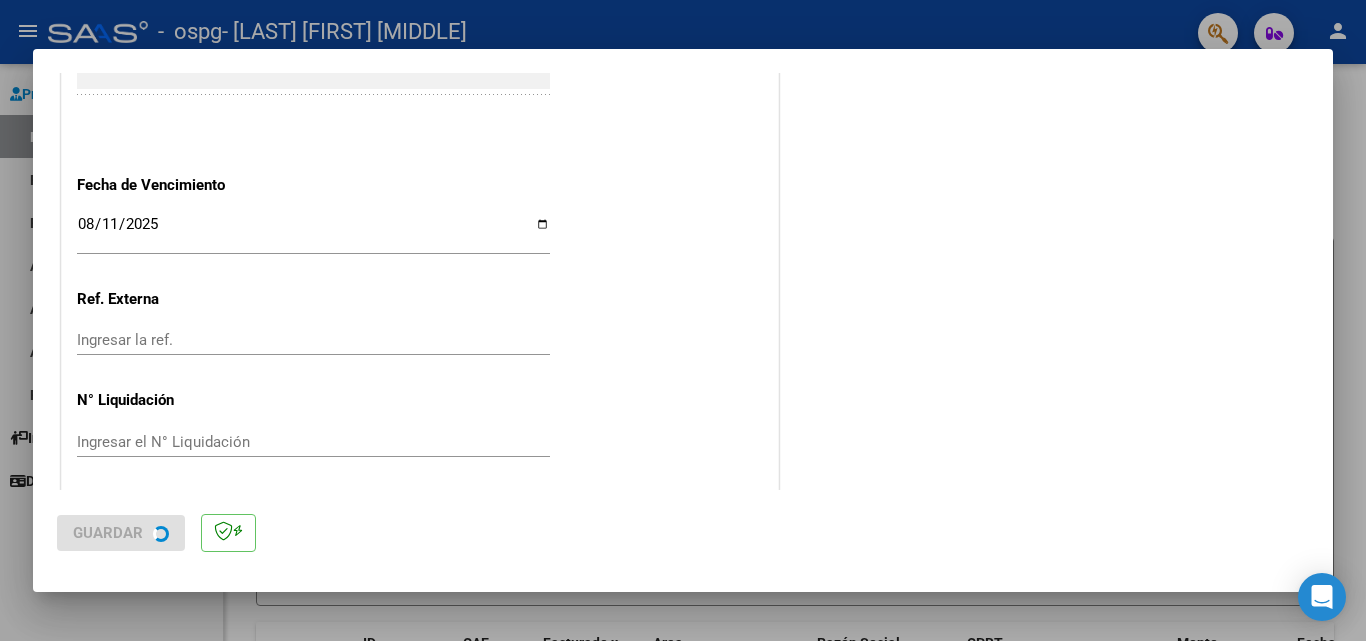scroll, scrollTop: 0, scrollLeft: 0, axis: both 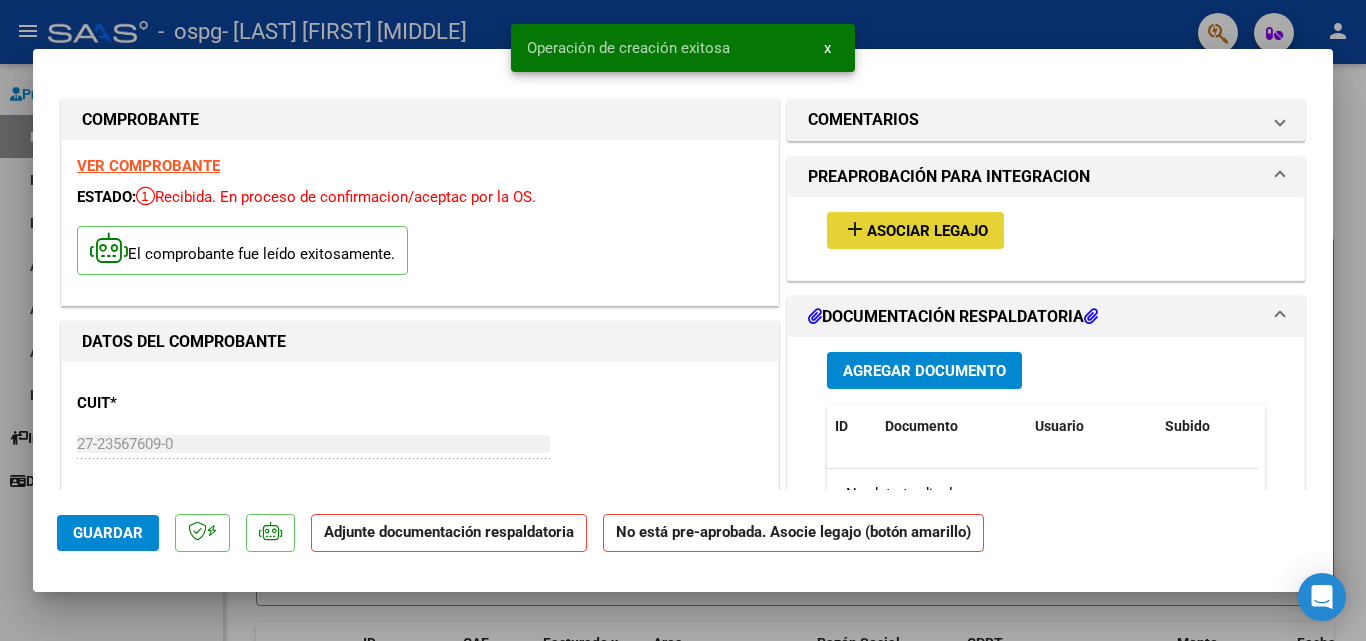 click on "Asociar Legajo" at bounding box center (927, 231) 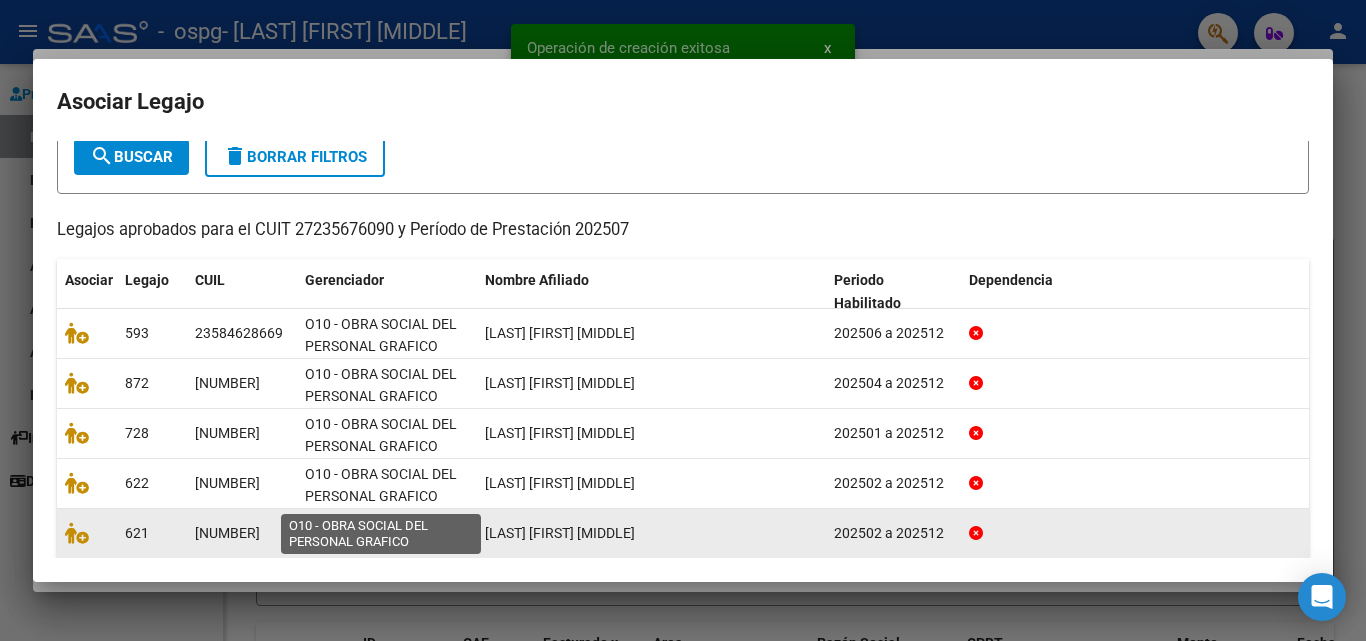 scroll, scrollTop: 193, scrollLeft: 0, axis: vertical 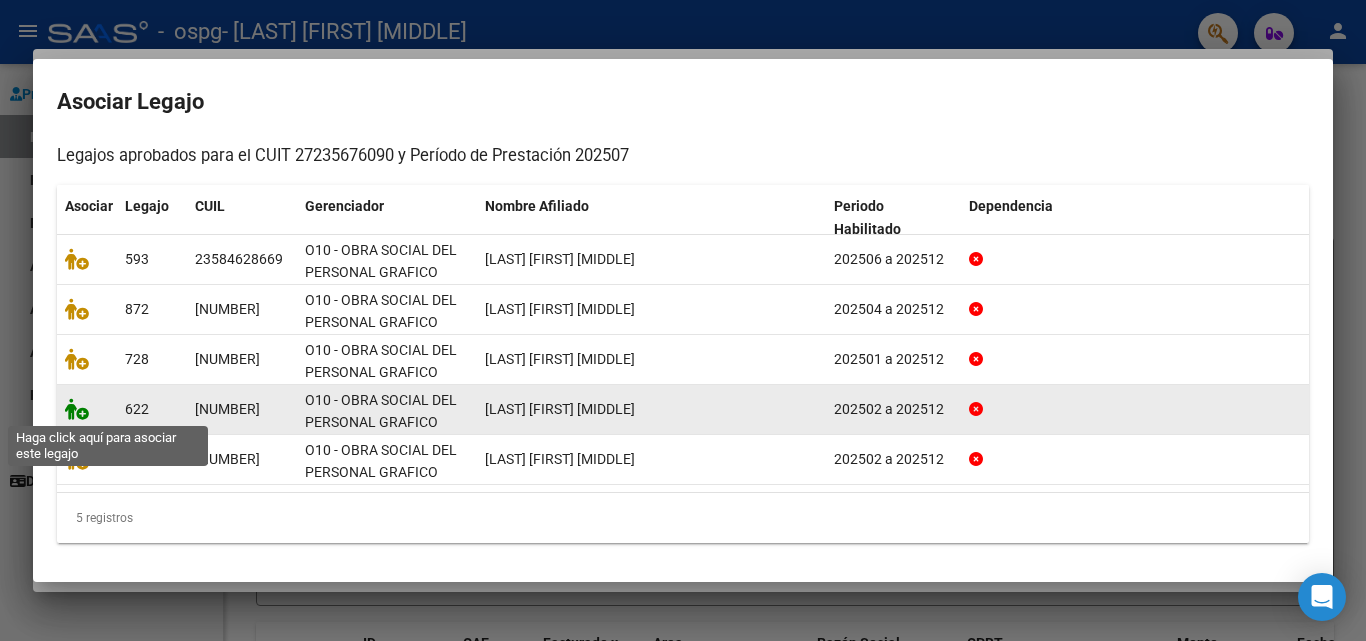 click 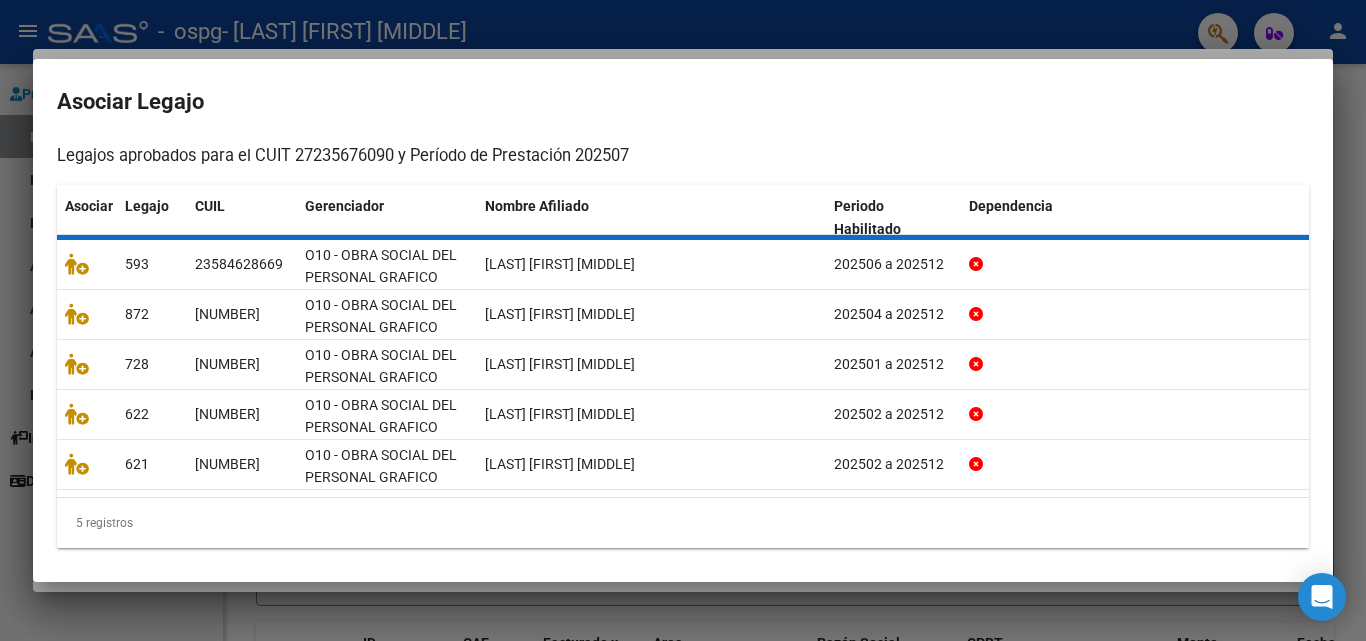 scroll, scrollTop: 0, scrollLeft: 0, axis: both 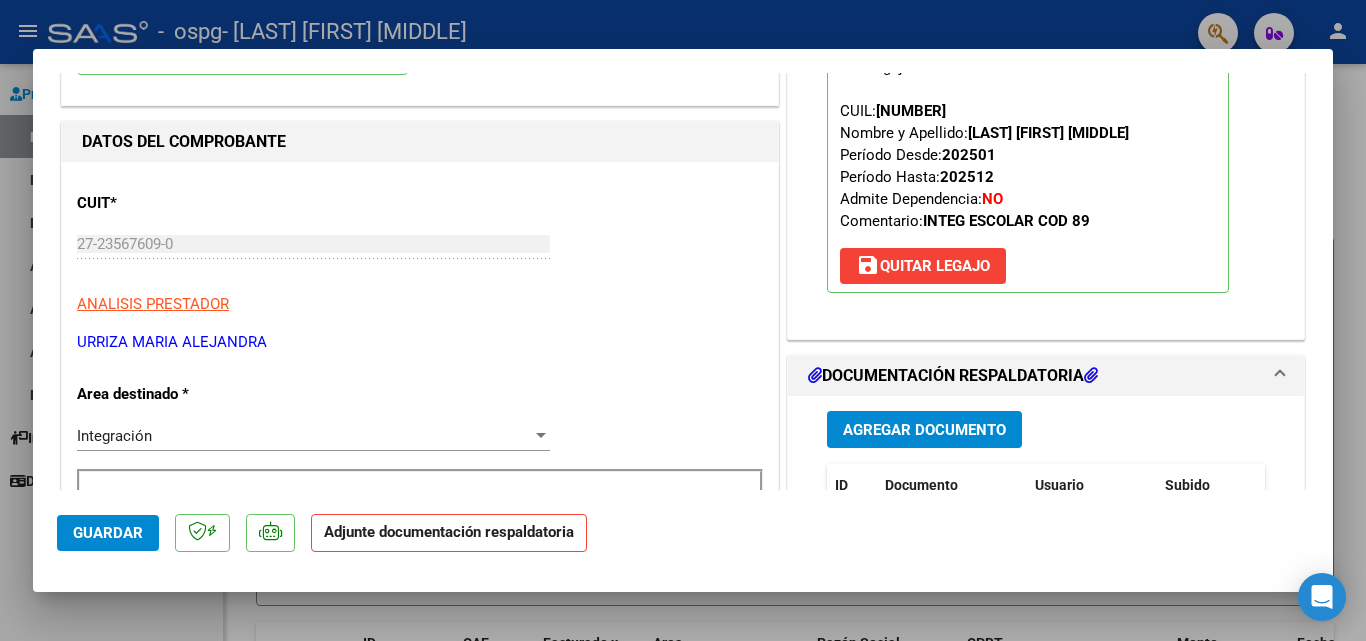 click on "Agregar Documento" at bounding box center (924, 430) 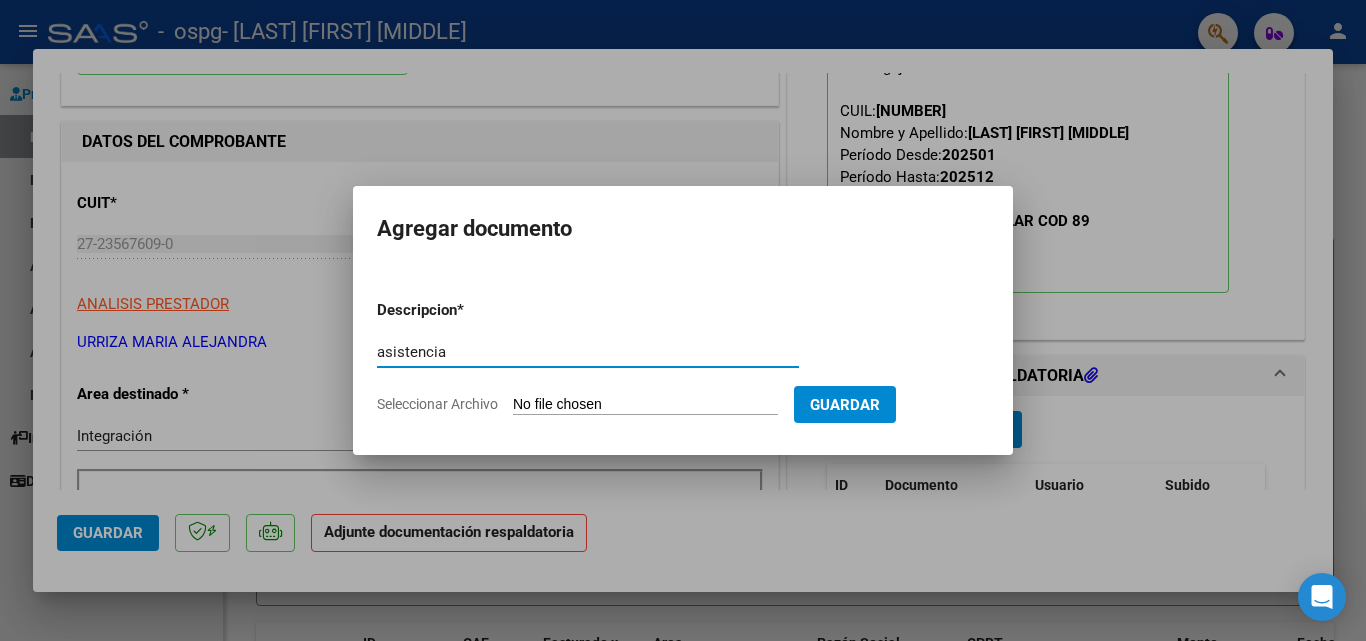 type on "asistencia" 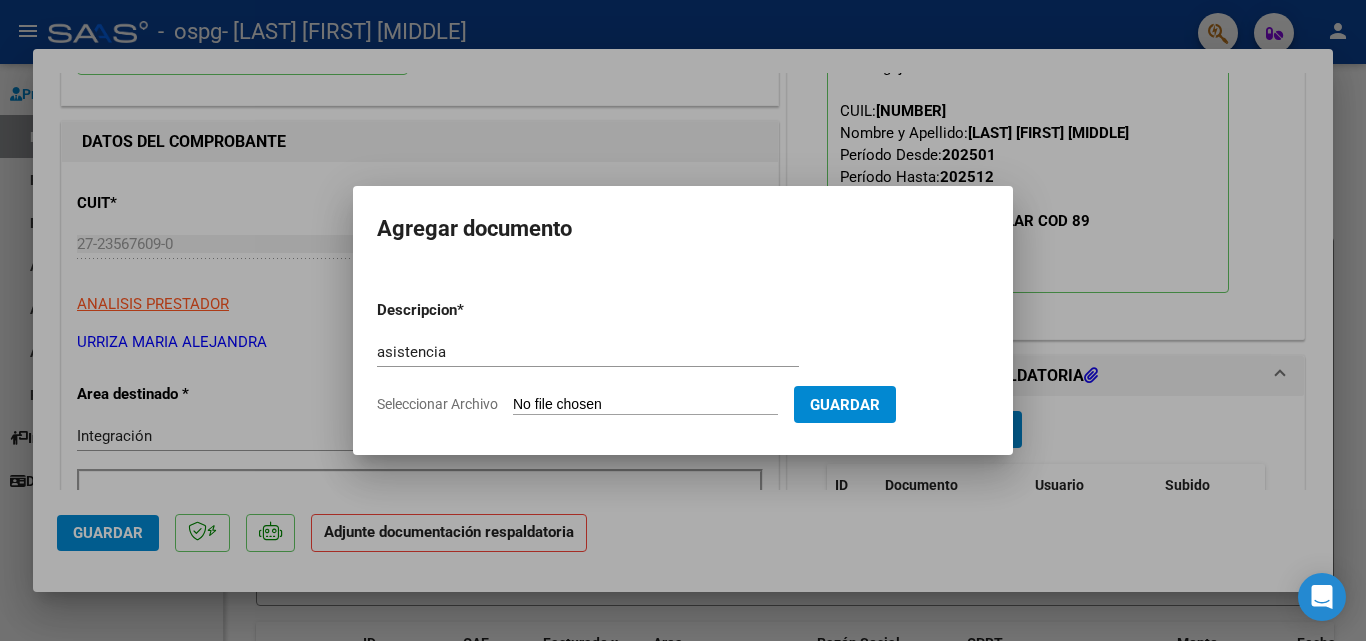 type on "C:\fakepath\[LAST] [FIRST] [MIDDLE].pdf" 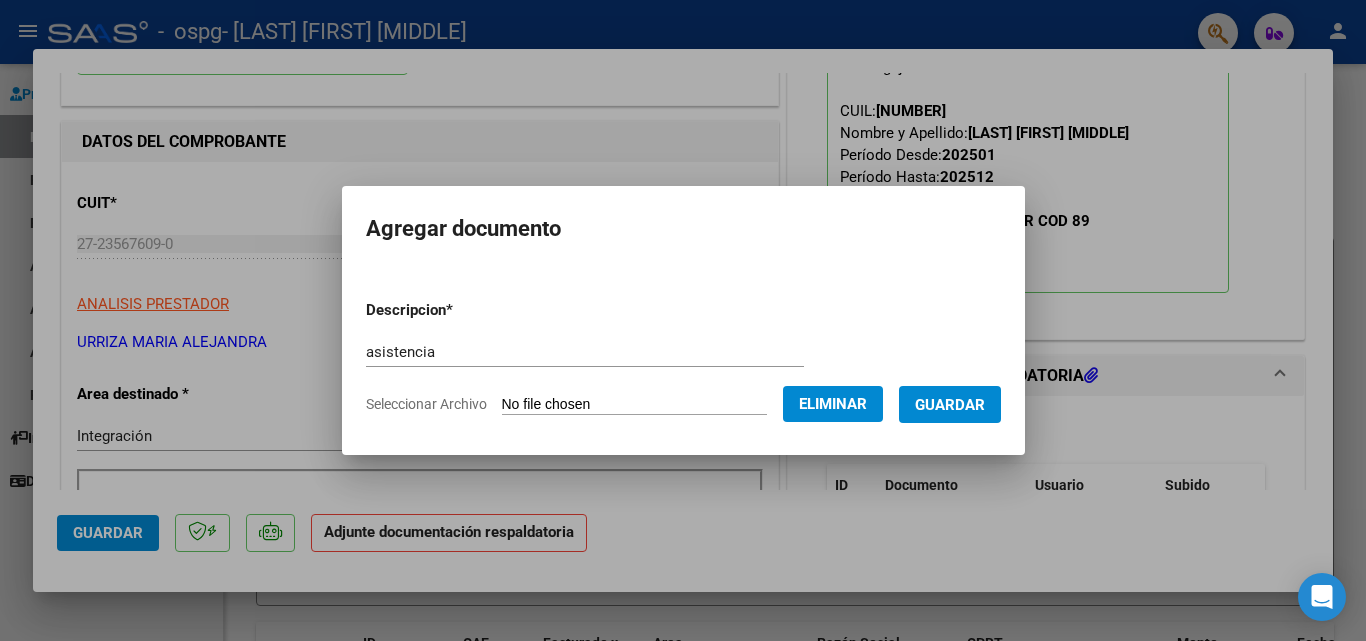 click on "Guardar" at bounding box center [950, 405] 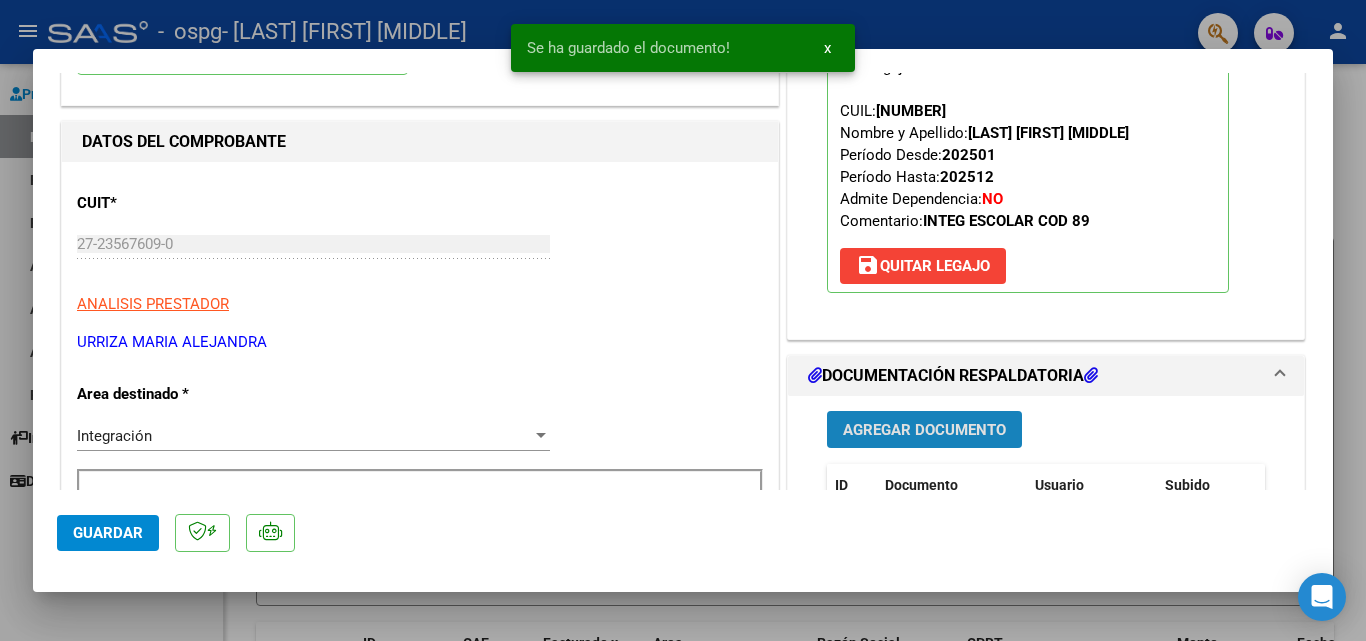 click on "Agregar Documento" at bounding box center [924, 430] 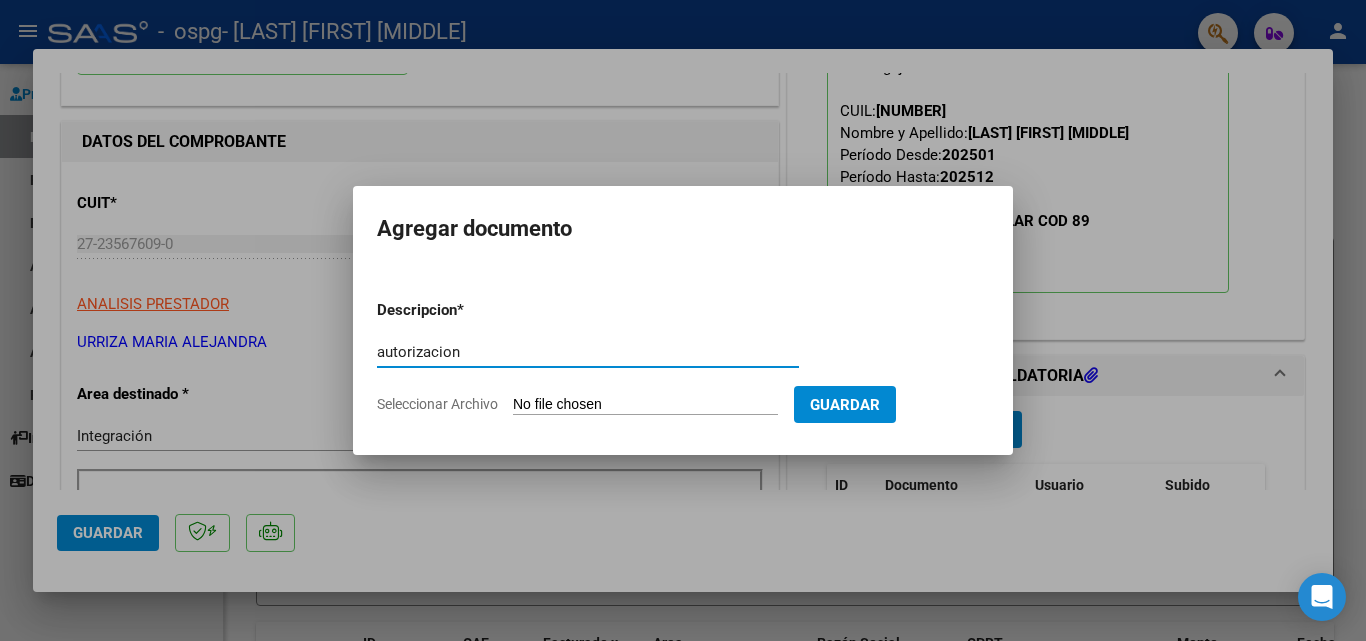 type on "autorizacion" 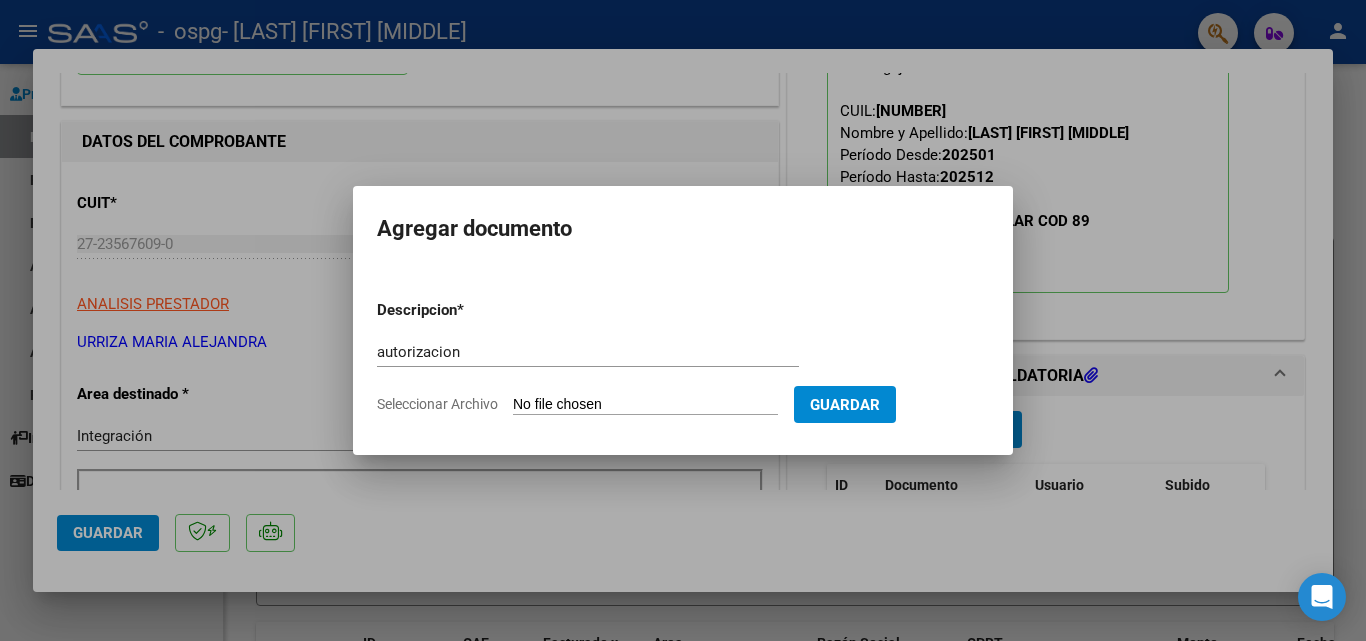 type on "C:\fakepath\AUTORIZACIÓN DISCAPACIDAD 2025.pdf" 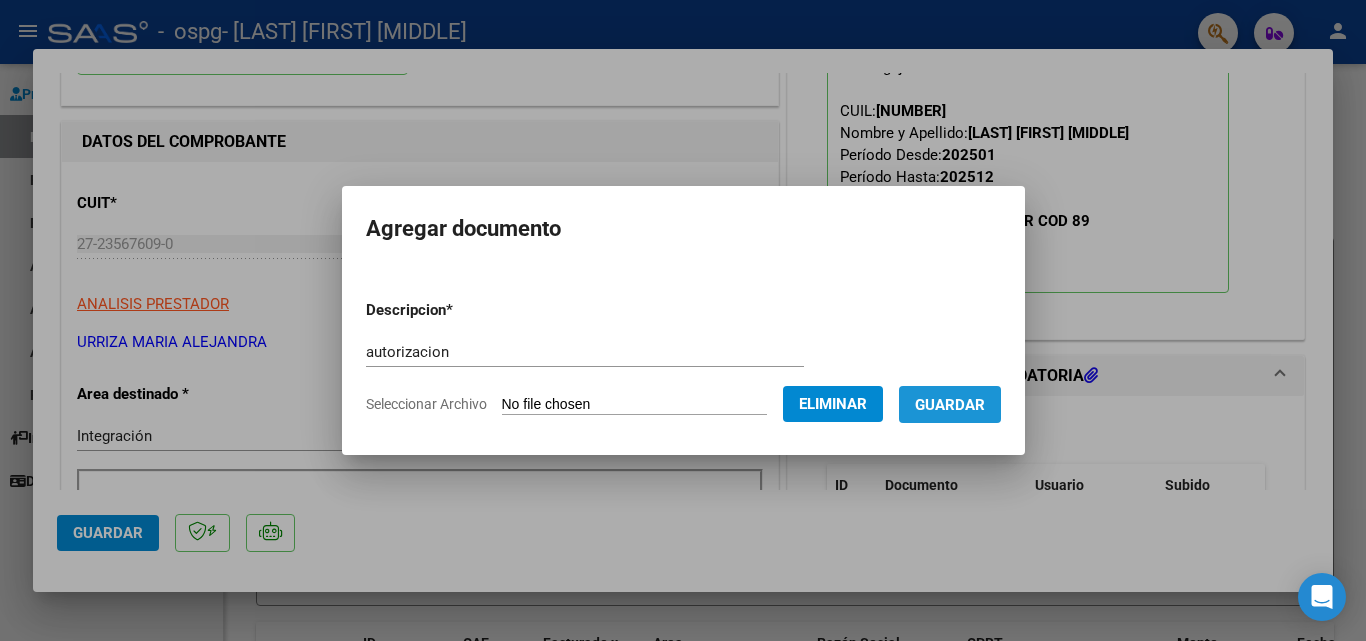 click on "Guardar" at bounding box center (950, 405) 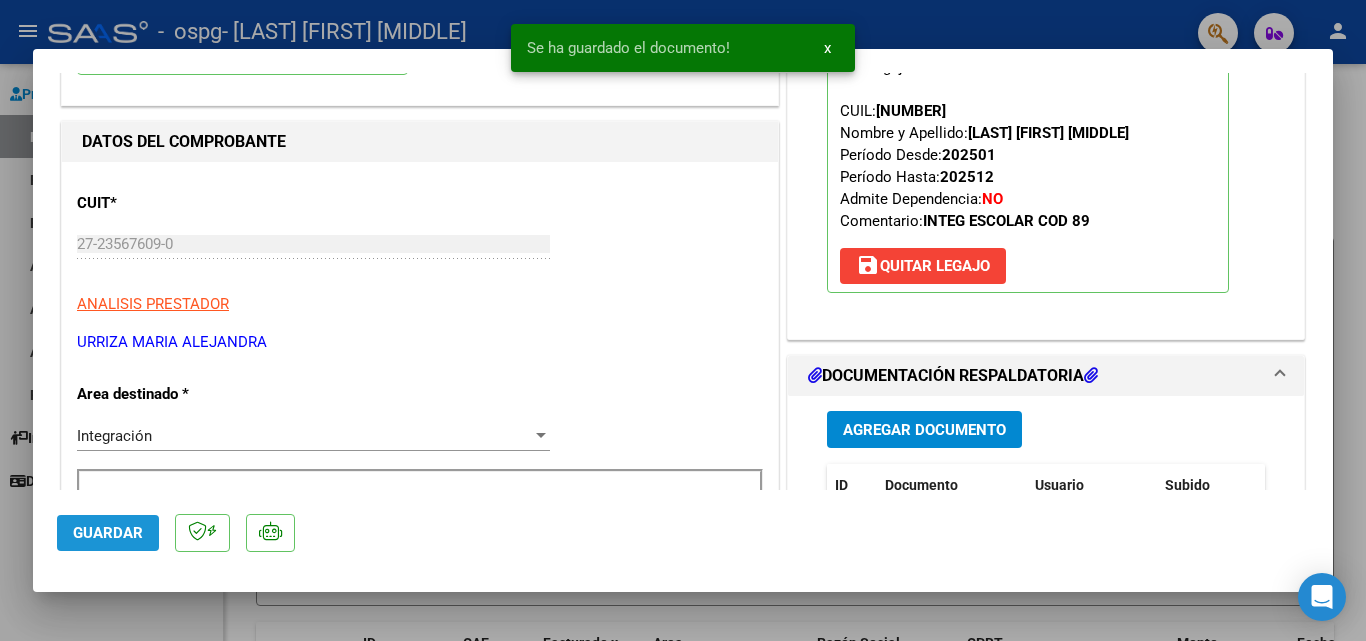 click on "Guardar" 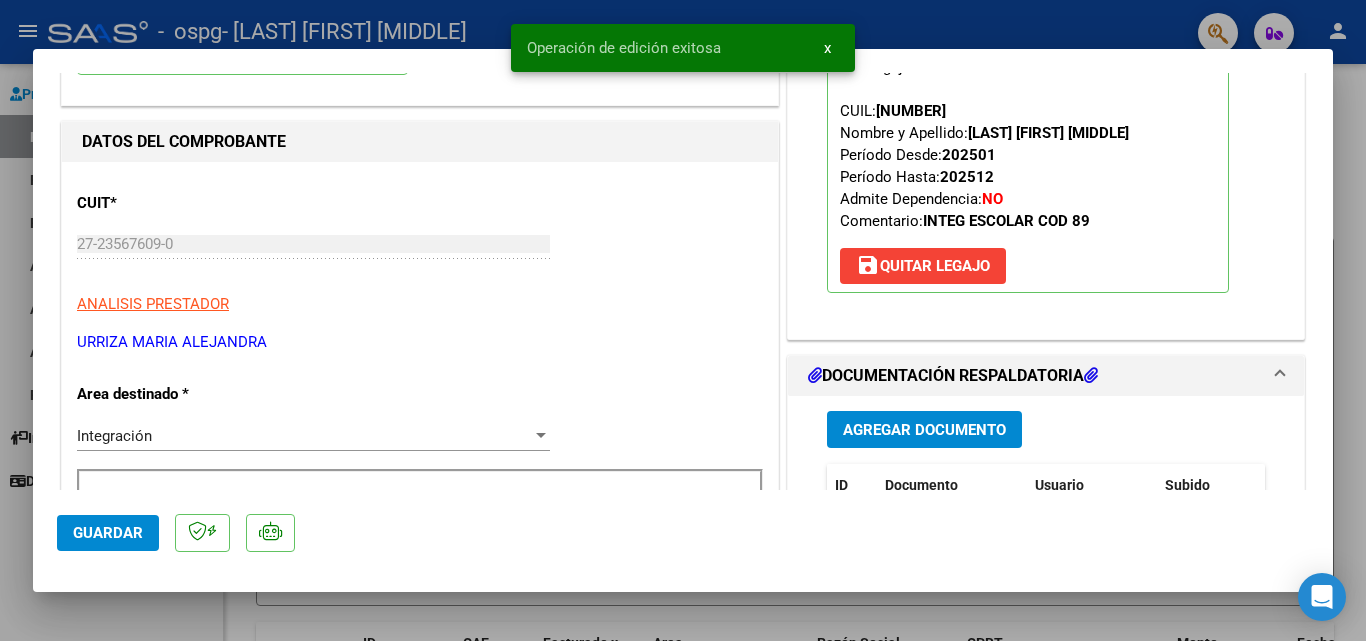 drag, startPoint x: 156, startPoint y: 617, endPoint x: 184, endPoint y: 616, distance: 28.01785 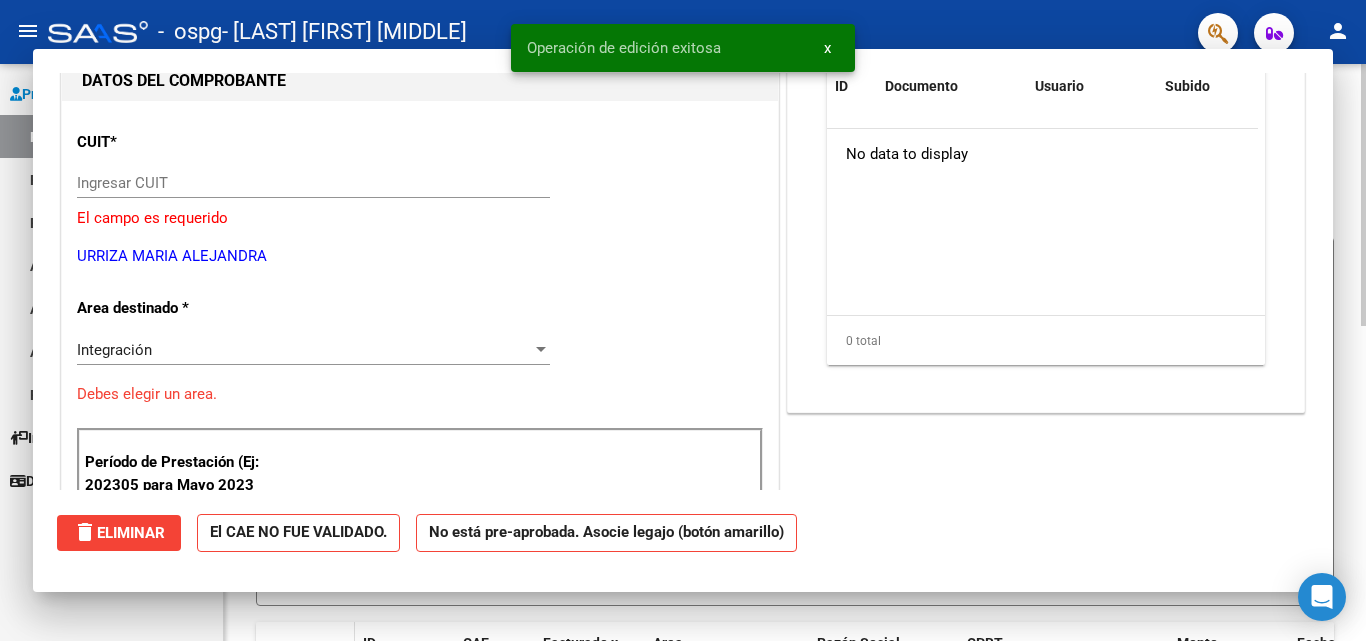 scroll, scrollTop: 0, scrollLeft: 0, axis: both 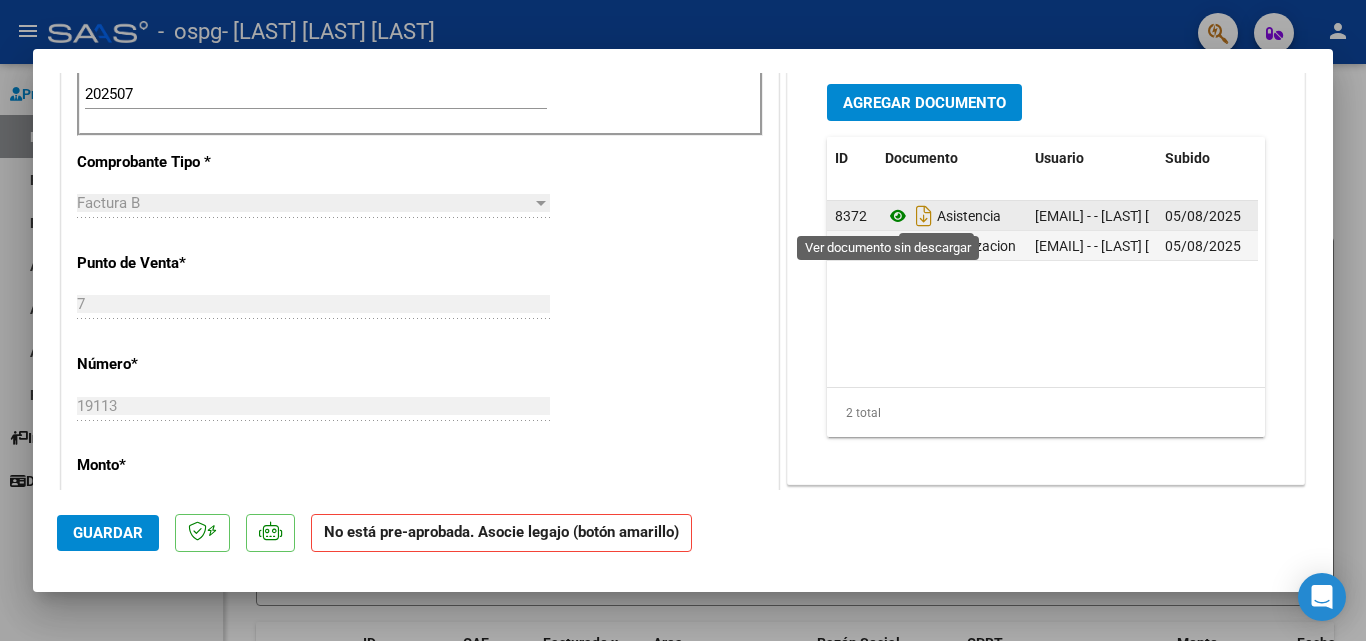 click 